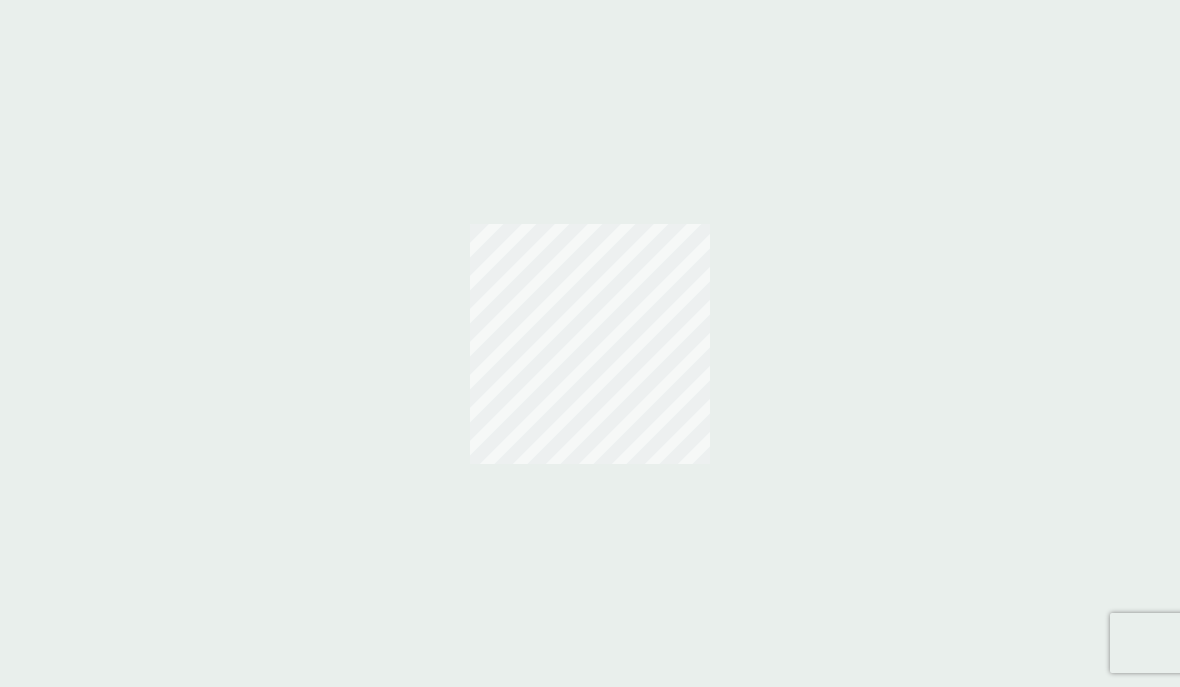 scroll, scrollTop: 0, scrollLeft: 0, axis: both 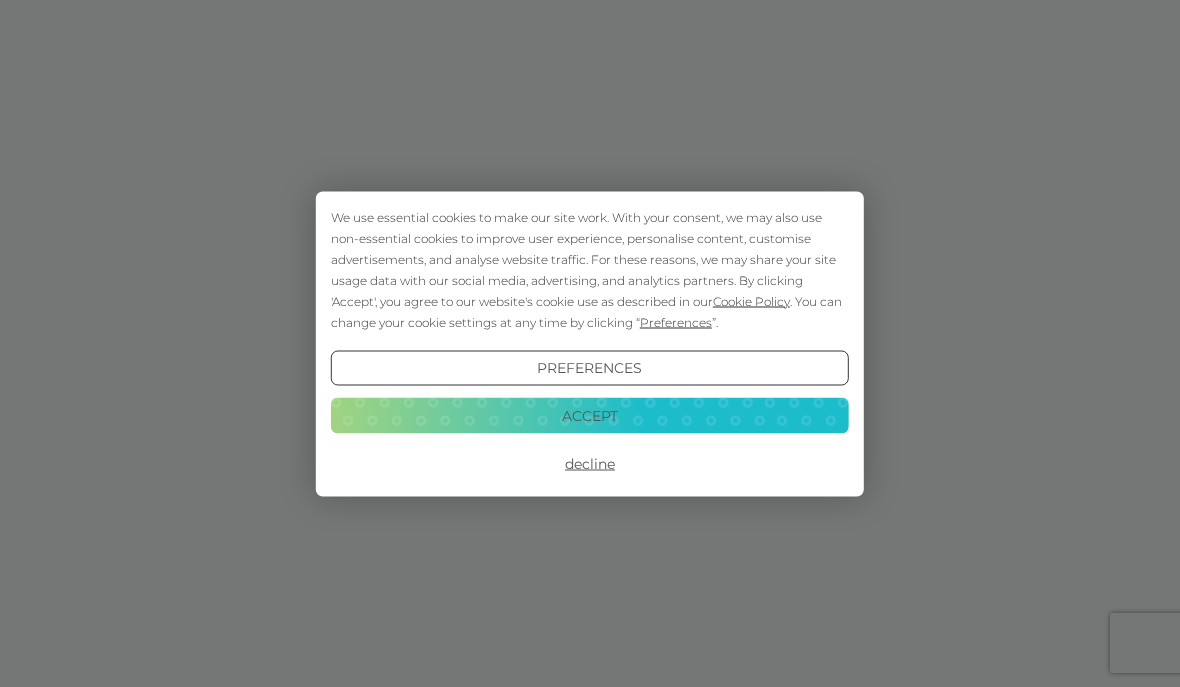 click on "Accept" at bounding box center [590, 416] 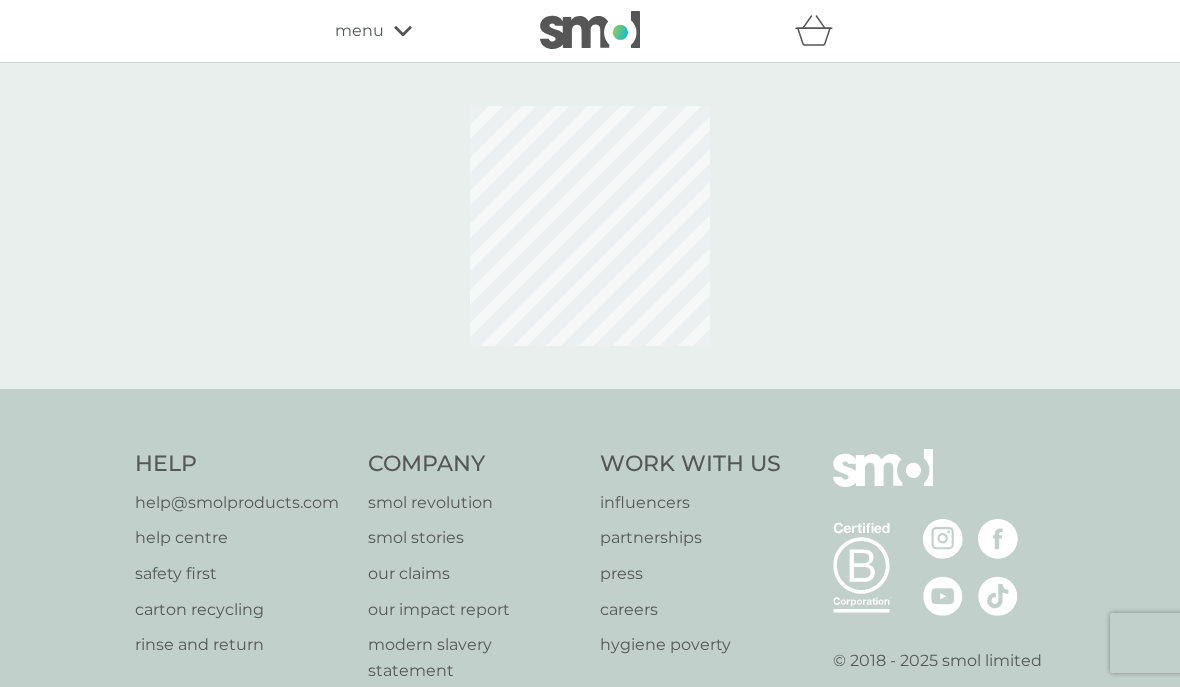 scroll, scrollTop: 0, scrollLeft: 0, axis: both 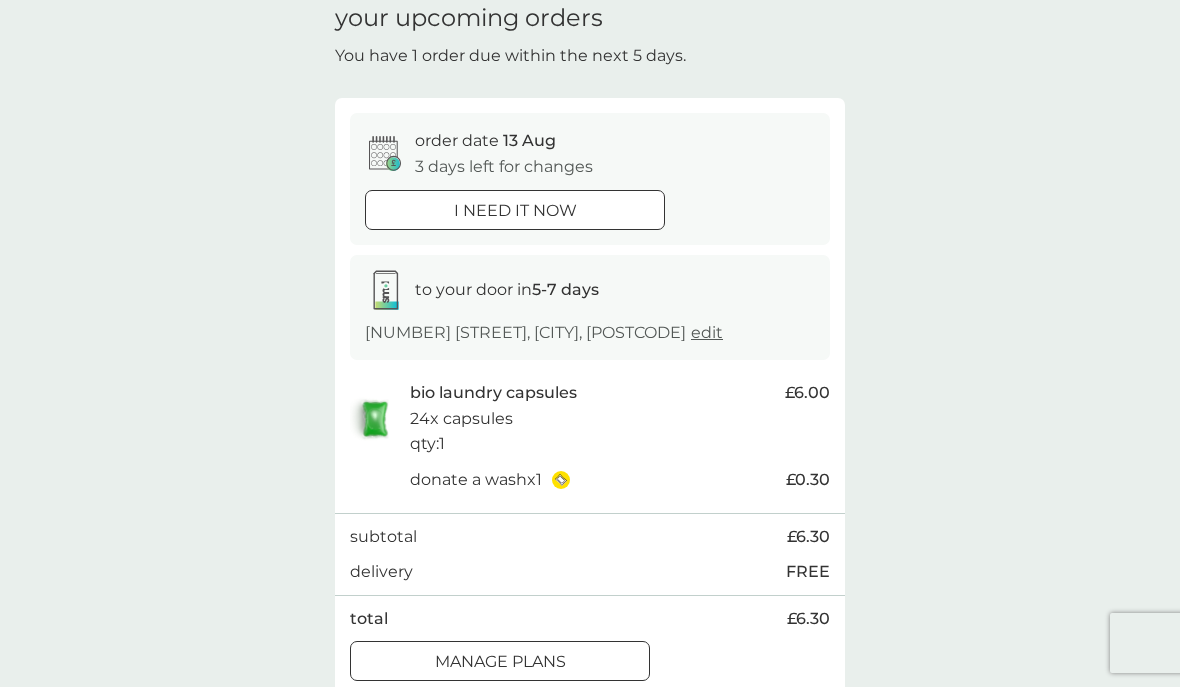 click at bounding box center (500, 662) 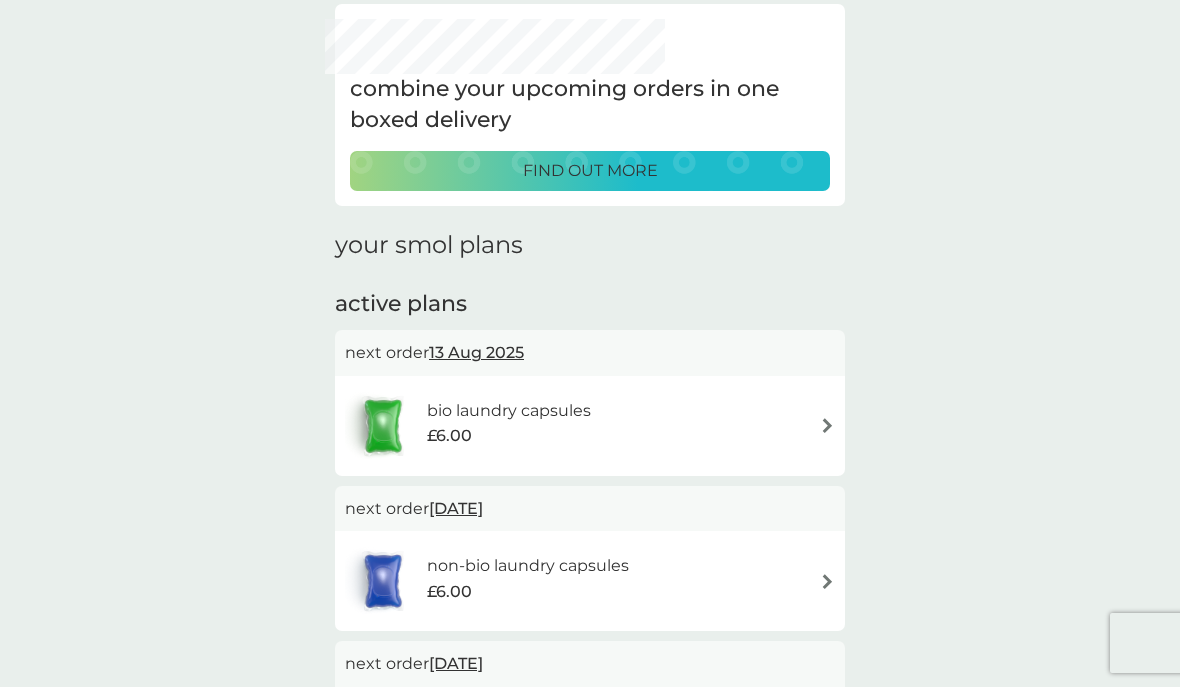 scroll, scrollTop: 0, scrollLeft: 0, axis: both 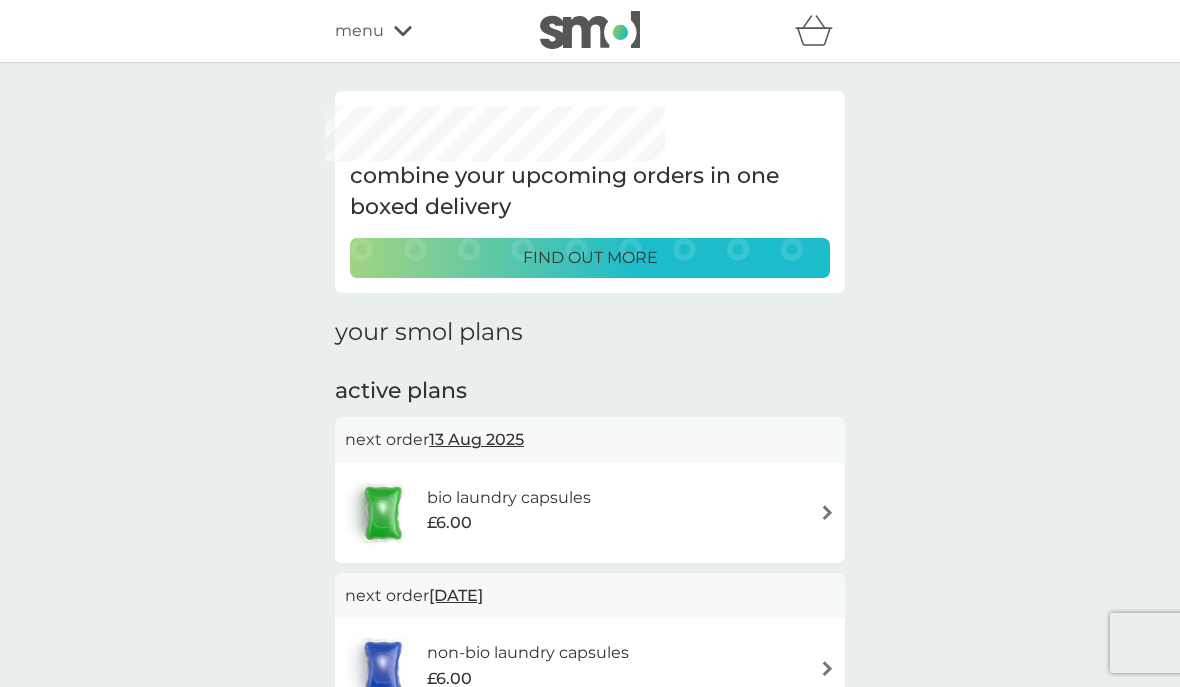 click on "bio laundry capsules £6.00" at bounding box center (590, 513) 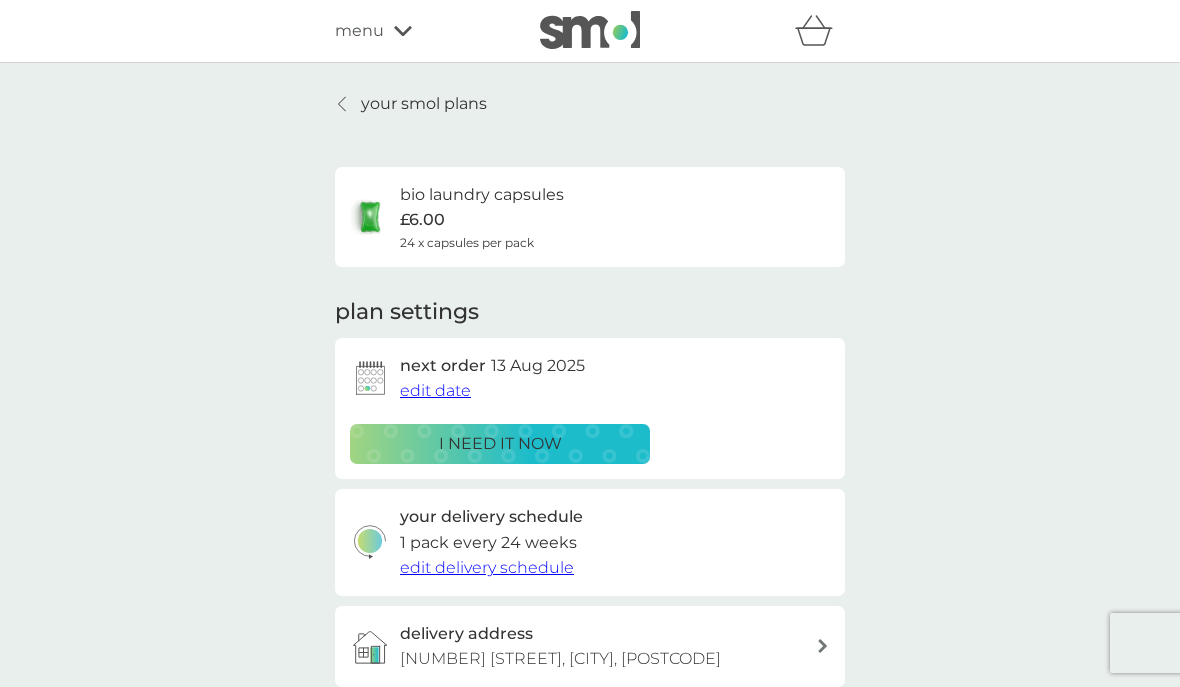 click on "edit delivery schedule" at bounding box center (487, 567) 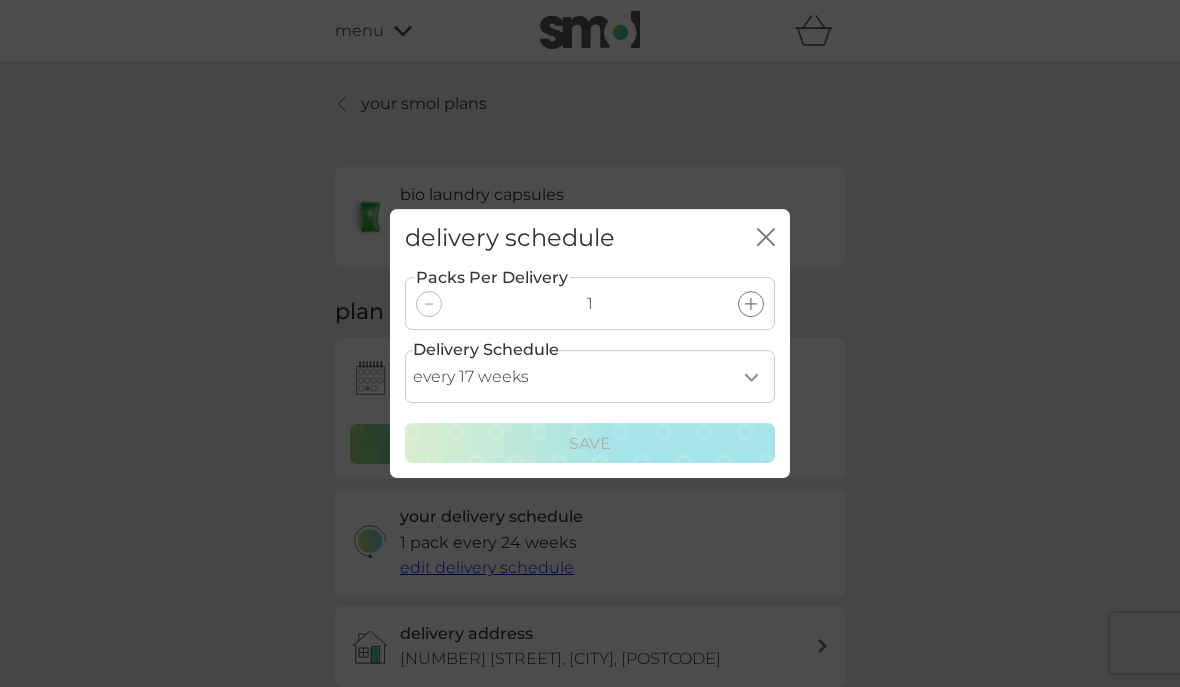 click on "close" 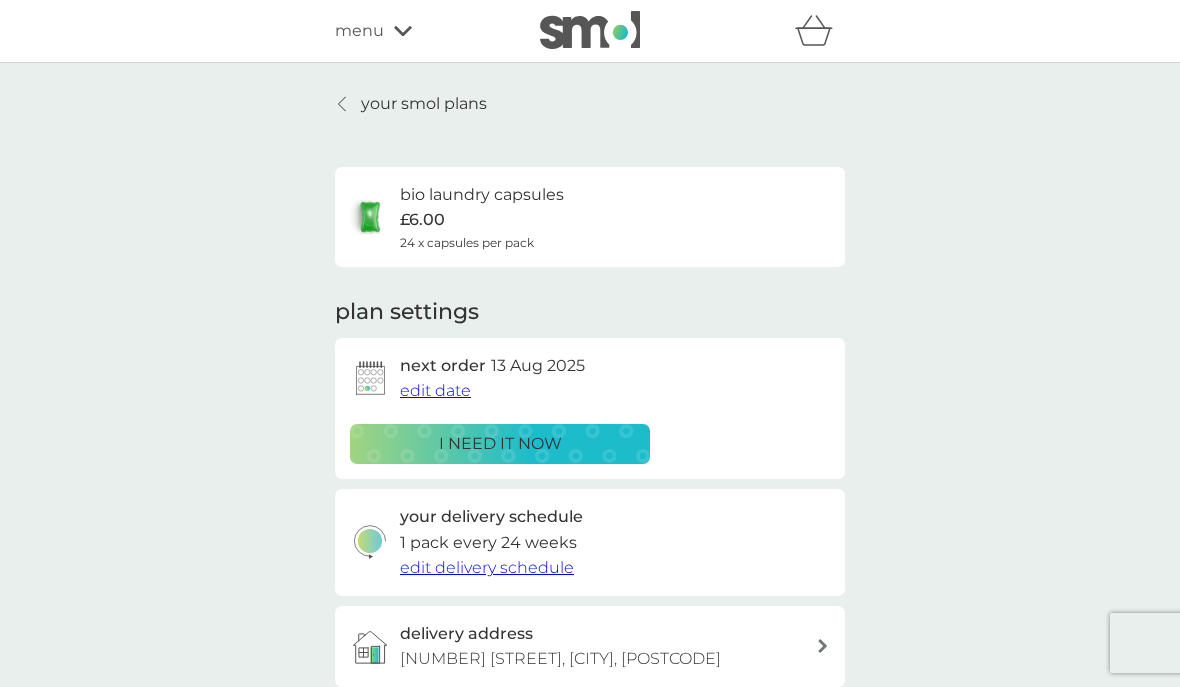 click on "edit date" at bounding box center (435, 390) 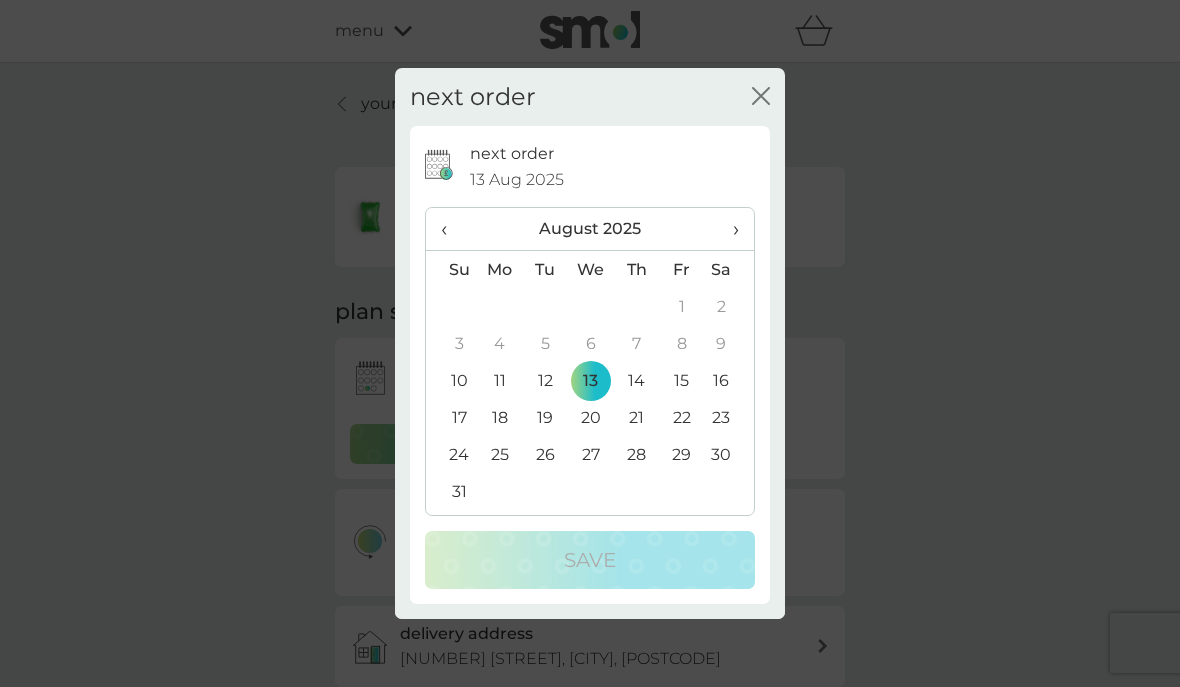 click on "›" at bounding box center [729, 229] 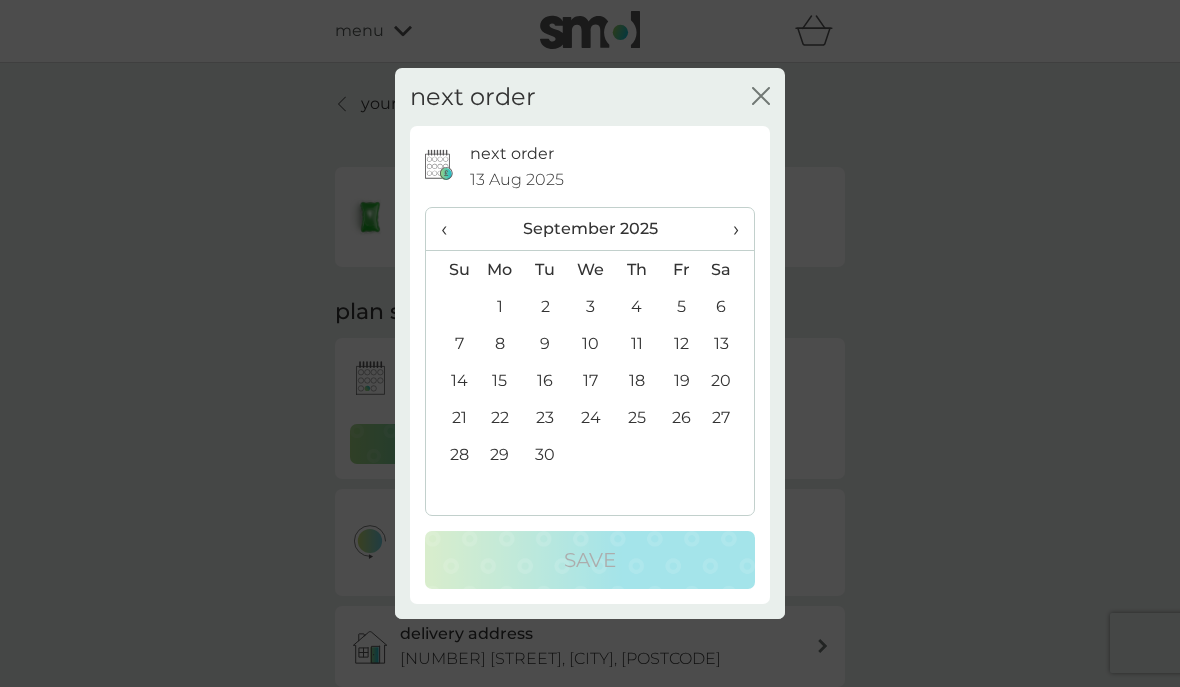 click on "15" at bounding box center [500, 380] 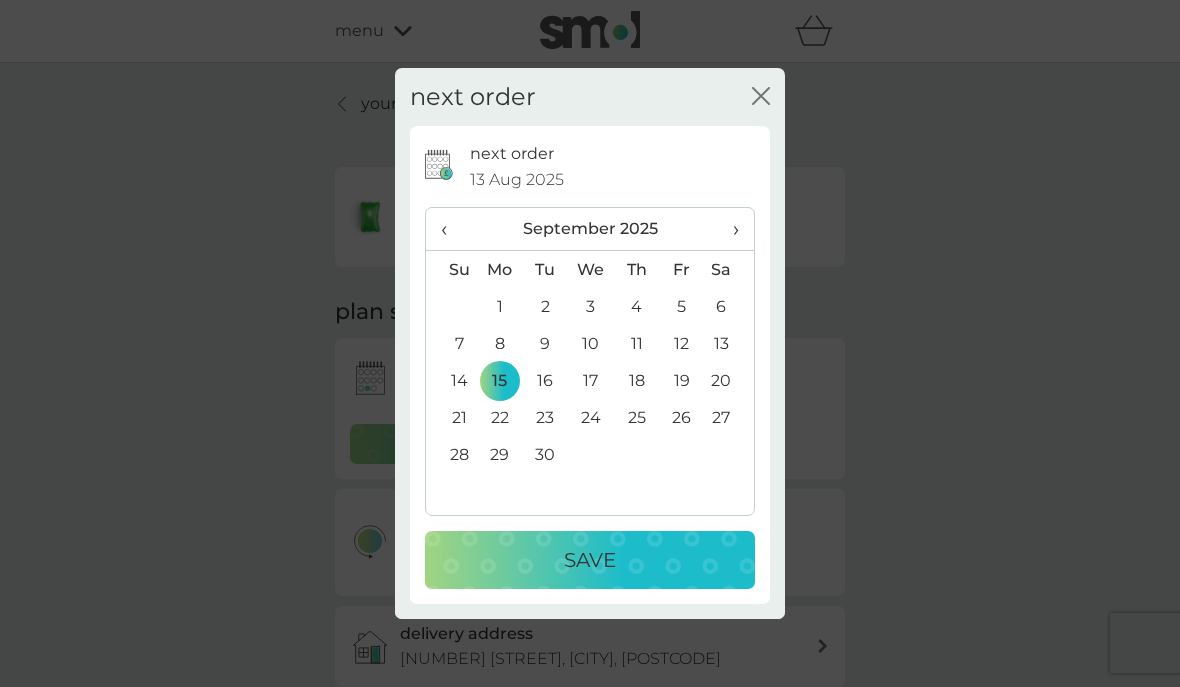 click on "Save" at bounding box center (590, 560) 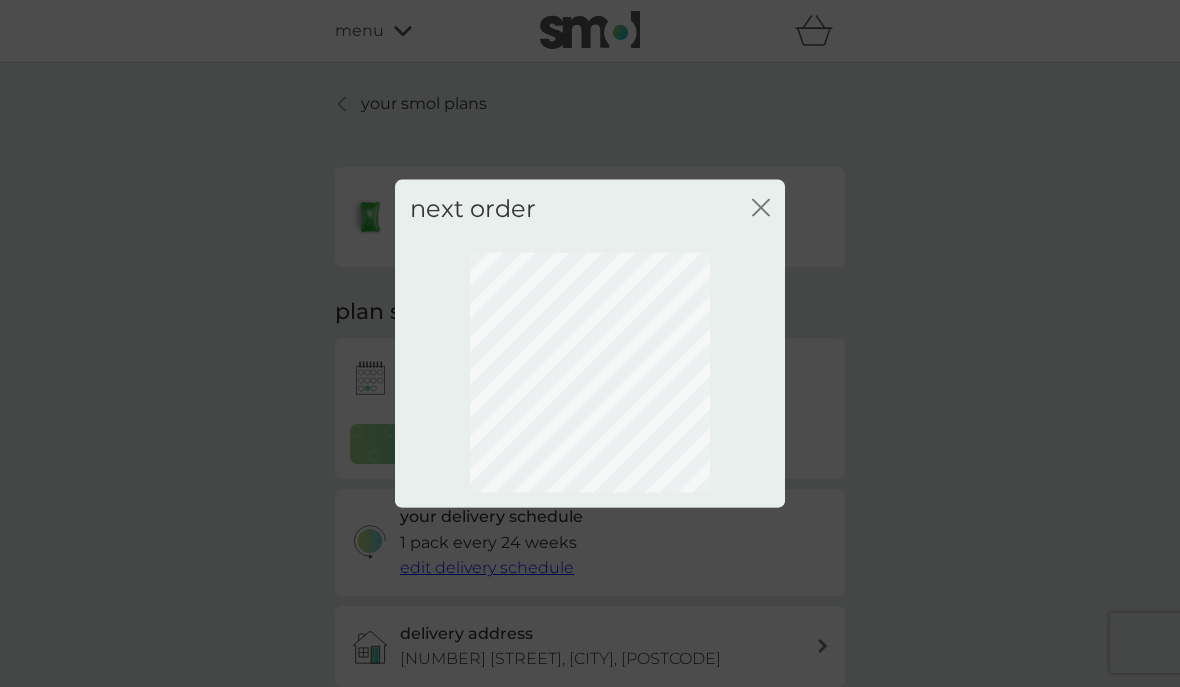 click on "close" 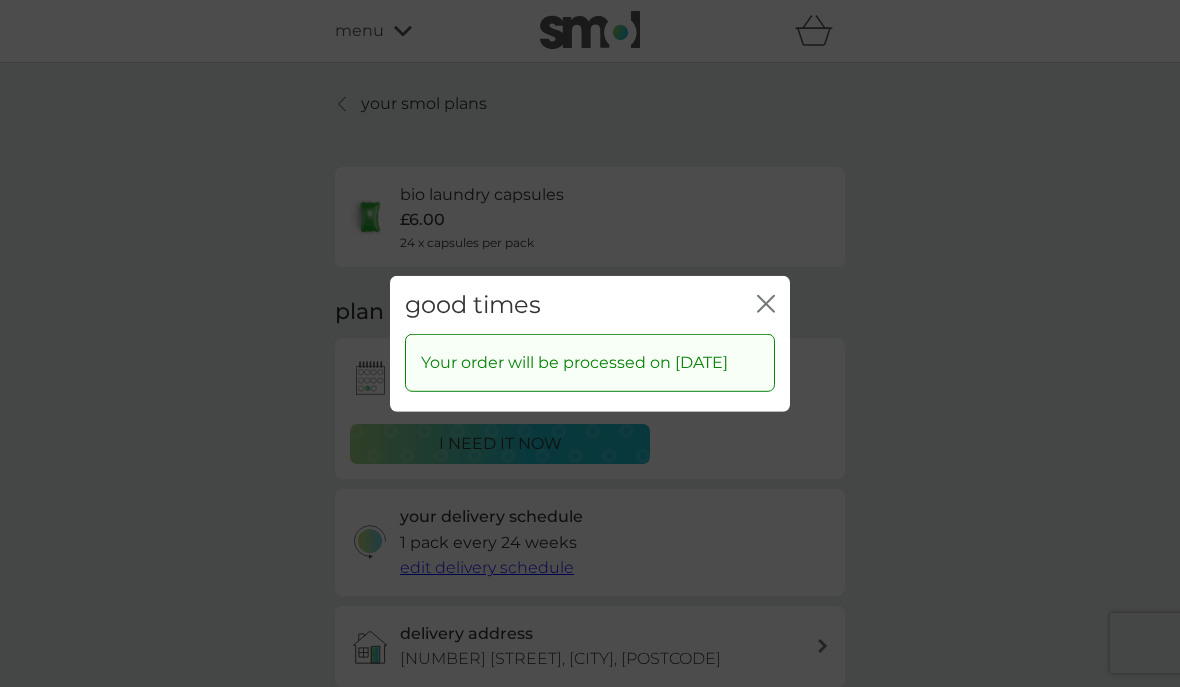 click on "good times close" at bounding box center (590, 304) 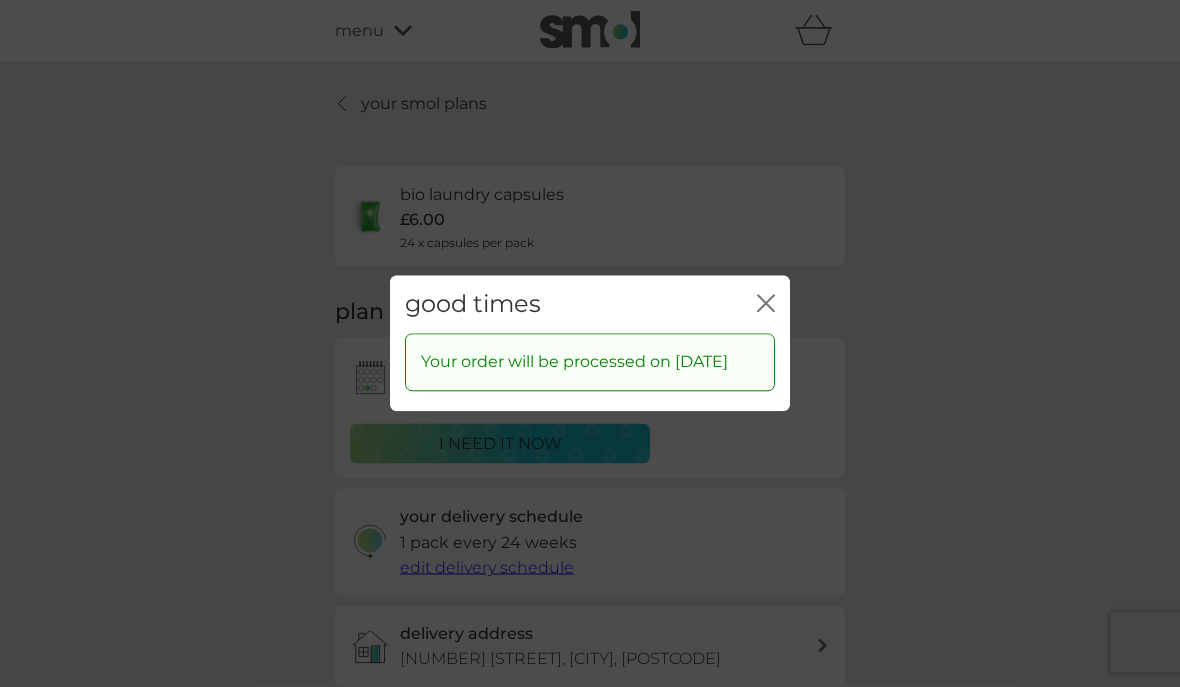 click on "good times close" at bounding box center [590, 304] 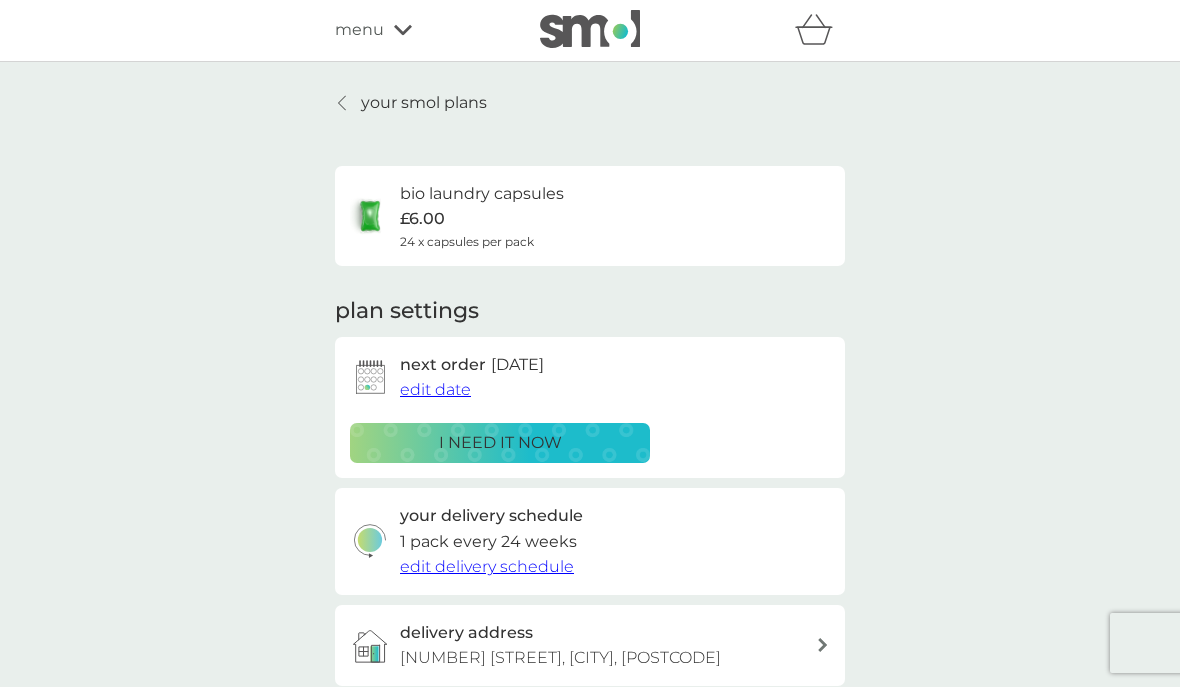 scroll, scrollTop: 0, scrollLeft: 0, axis: both 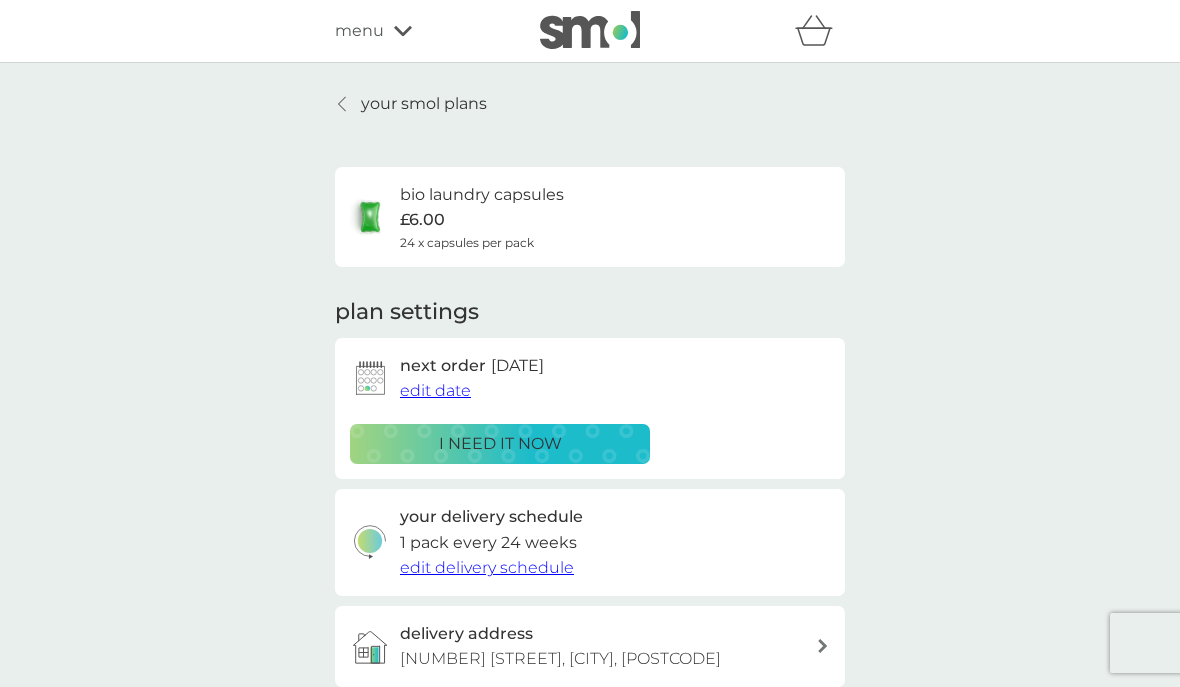 click on "your smol plans" at bounding box center [424, 104] 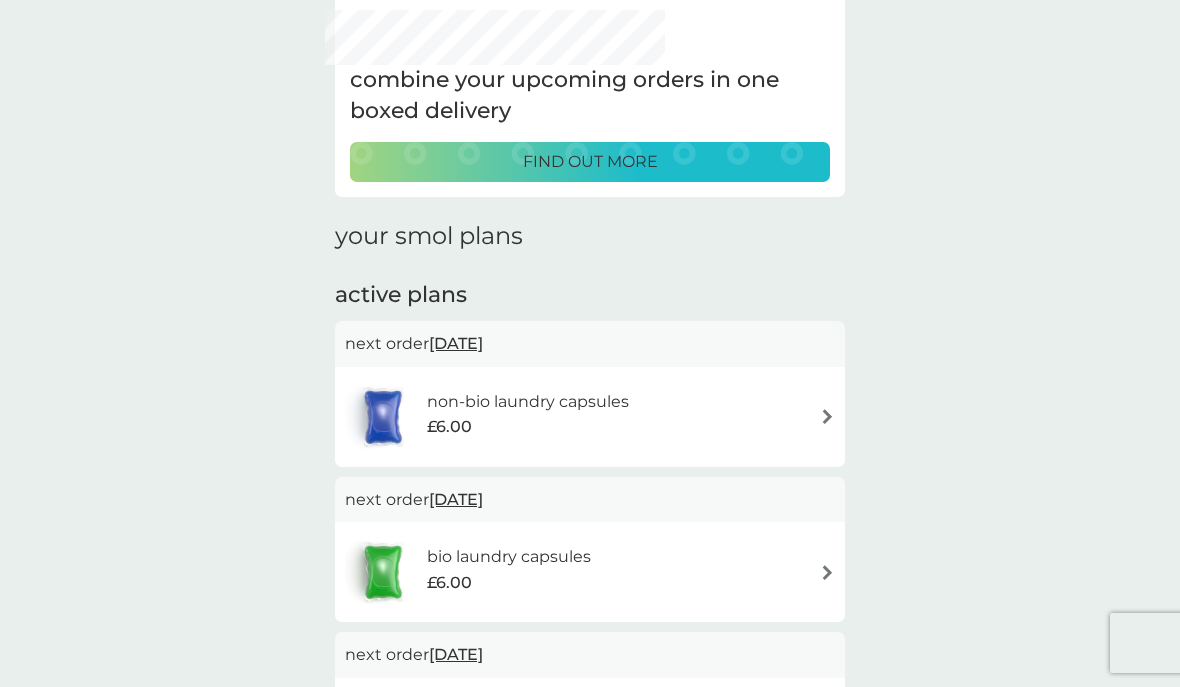 scroll, scrollTop: 136, scrollLeft: 0, axis: vertical 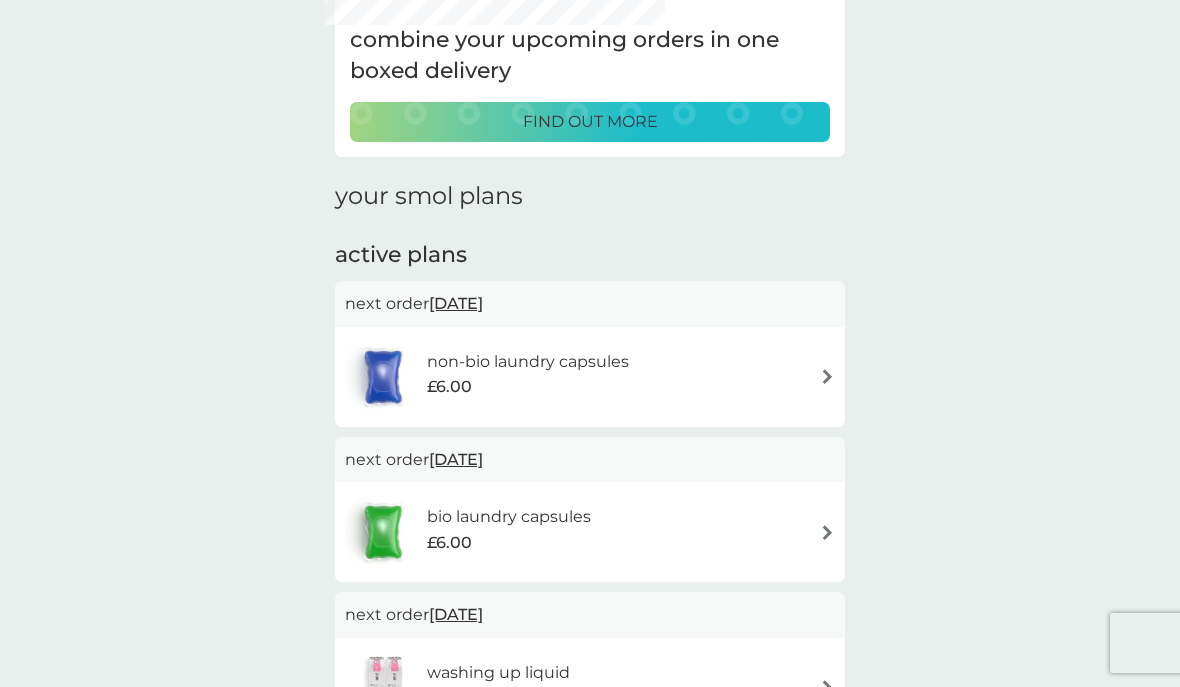 click at bounding box center (827, 376) 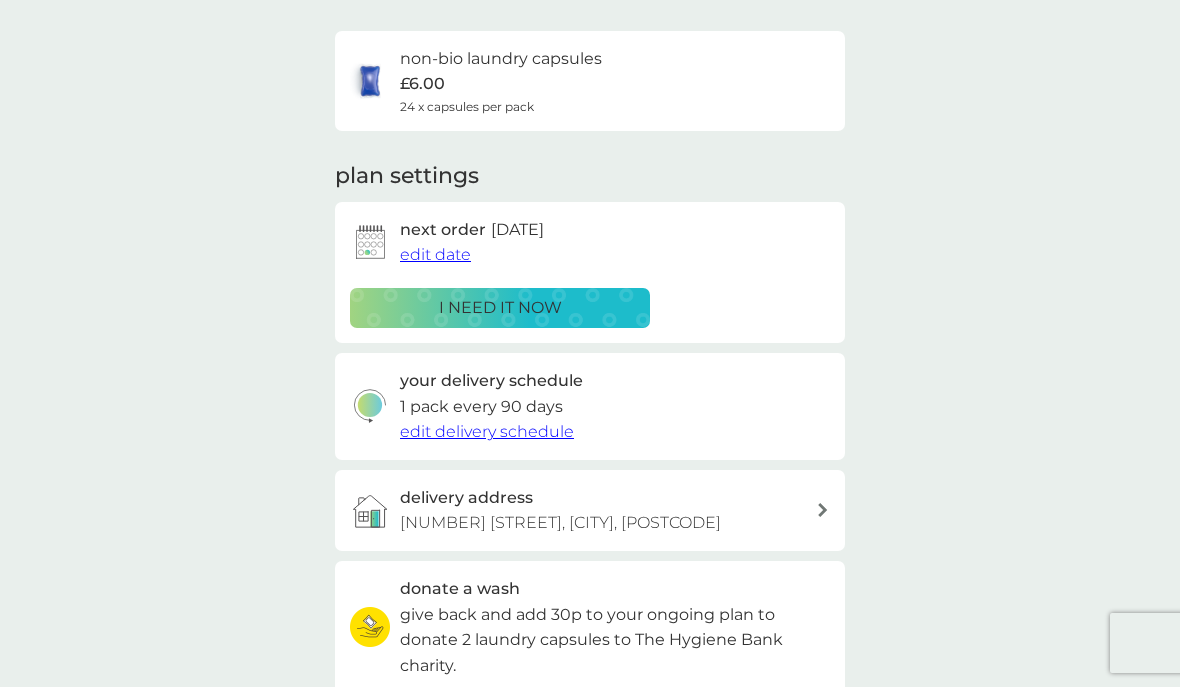 scroll, scrollTop: 0, scrollLeft: 0, axis: both 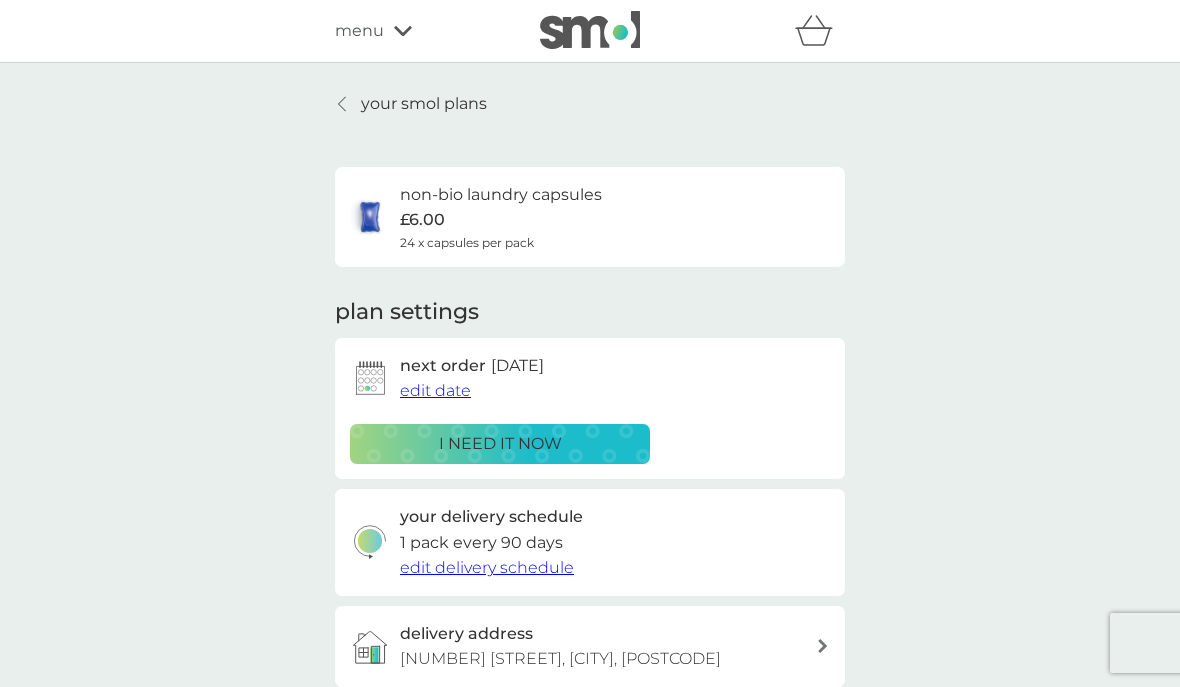 click on "edit date" at bounding box center [435, 390] 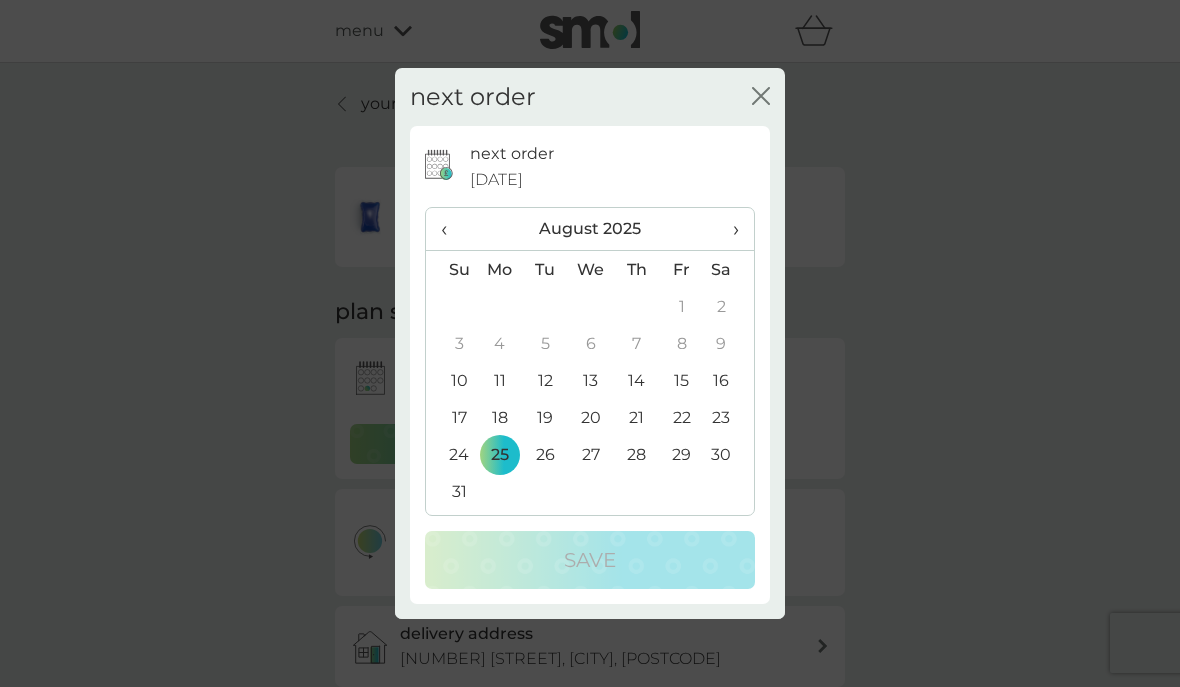 click on "›" at bounding box center (729, 229) 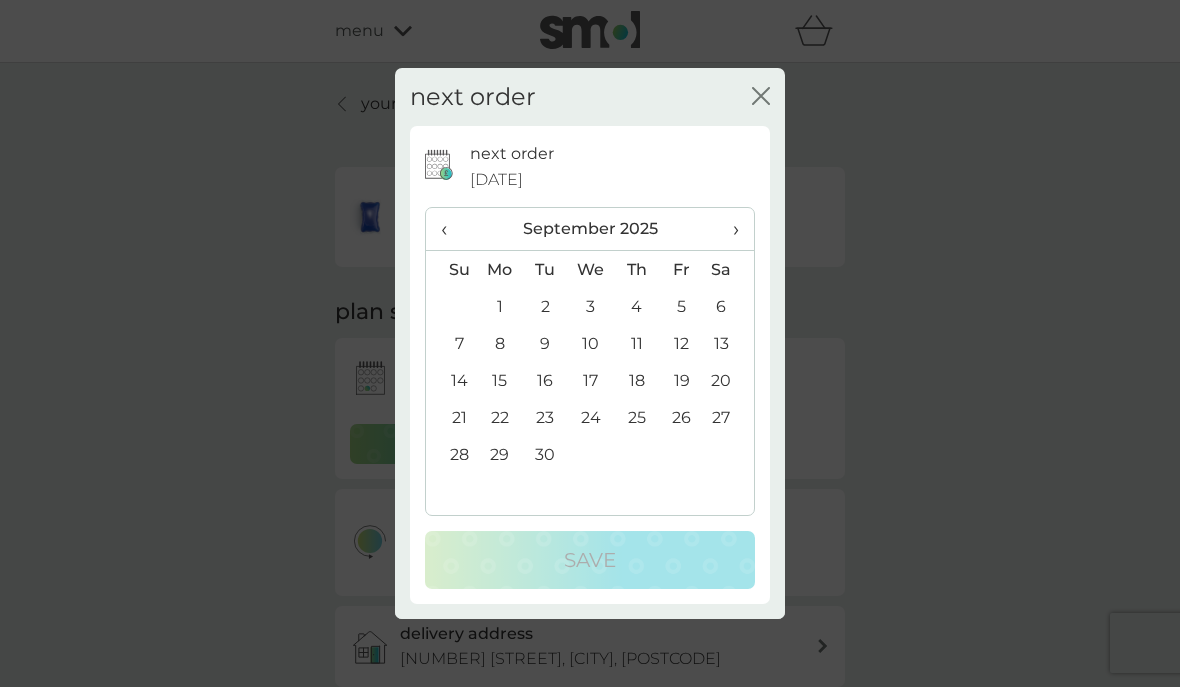 click on "15" at bounding box center [500, 380] 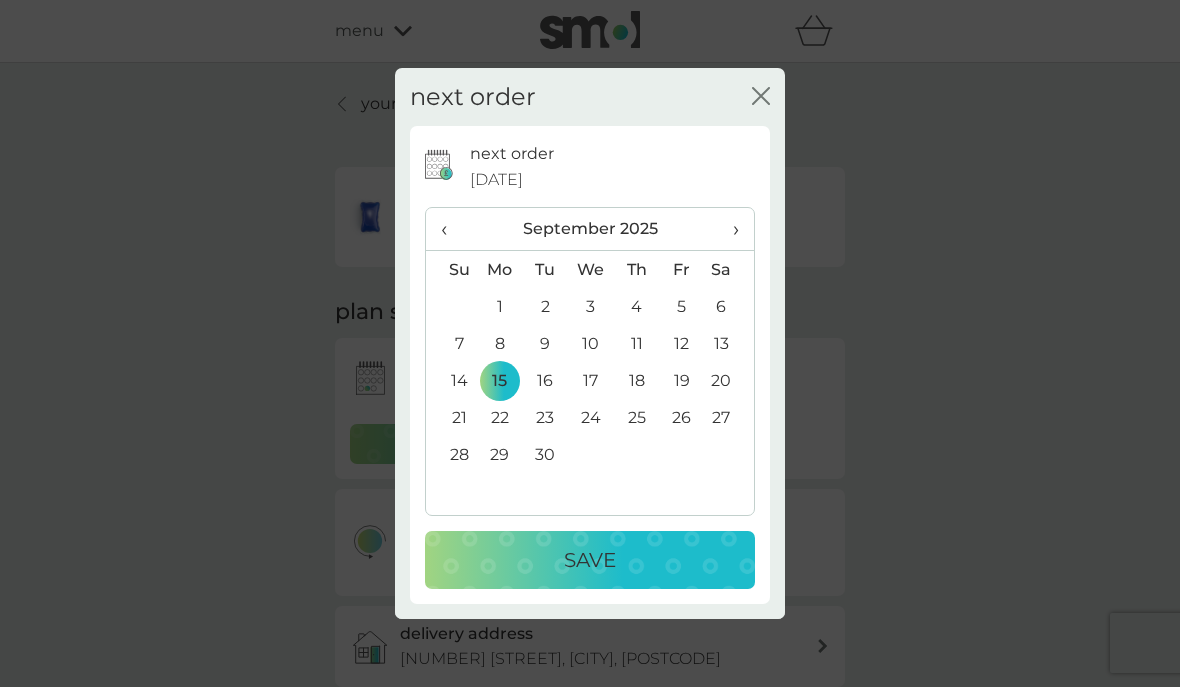 click on "Save" at bounding box center (590, 560) 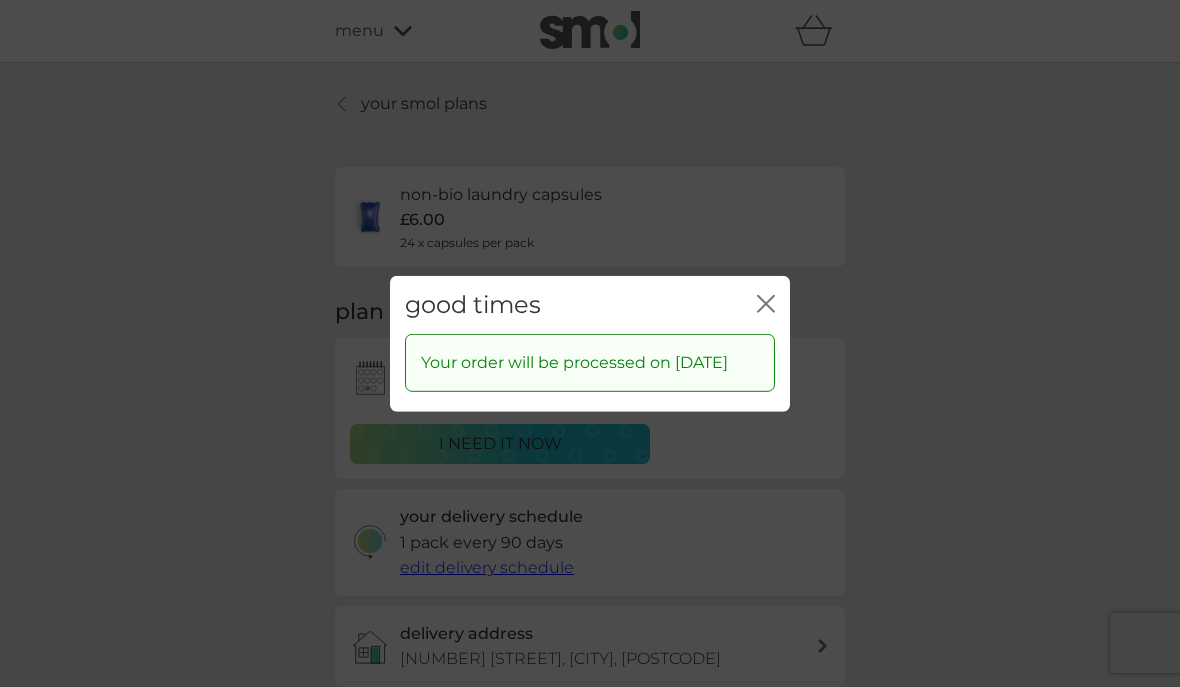 click 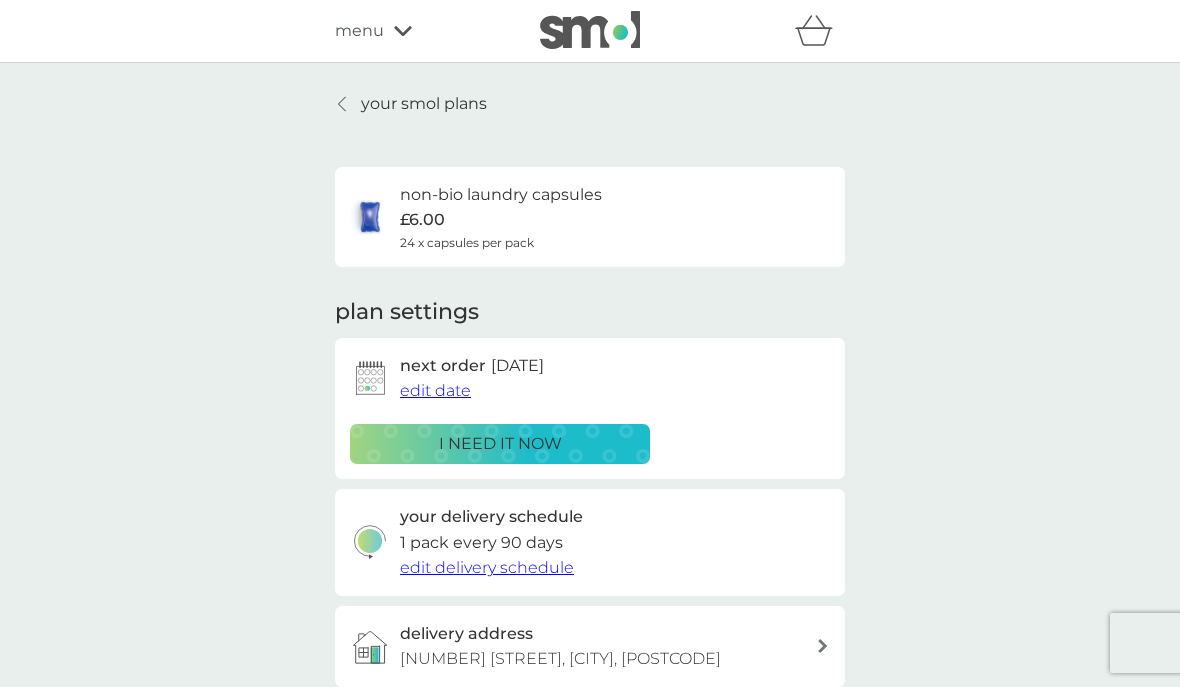 click on "your smol plans" at bounding box center (424, 104) 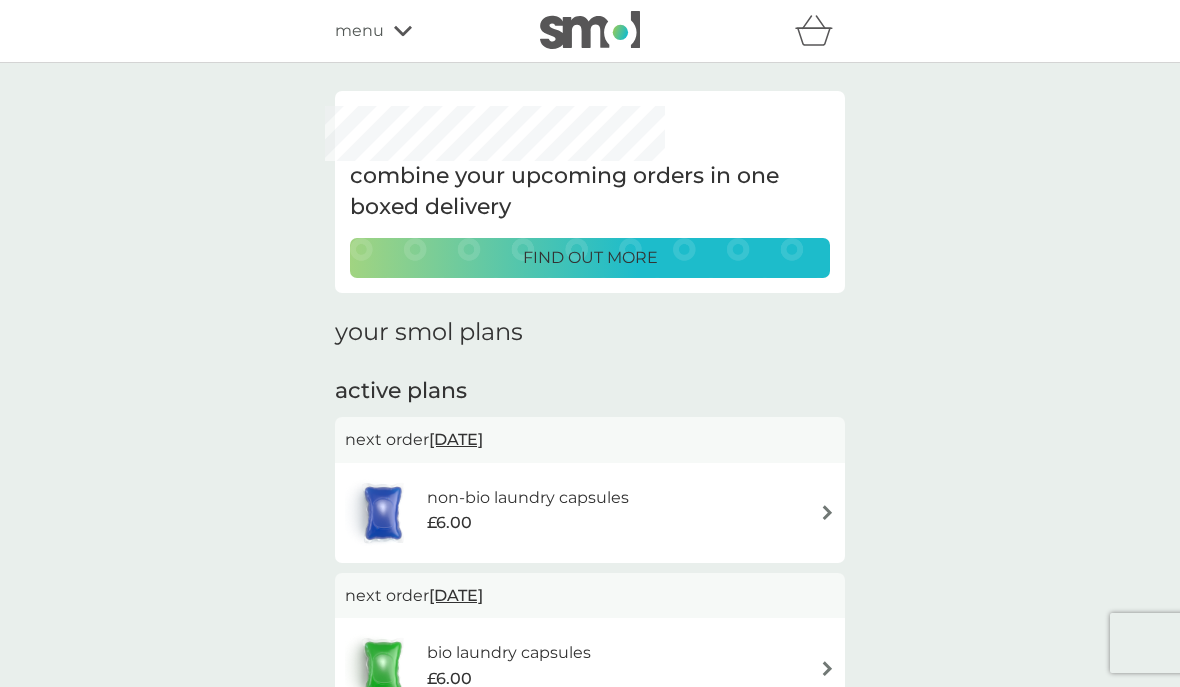 click on "combine your upcoming orders in one boxed delivery find out more your smol plans active plans next order  [DATE] non-bio laundry capsules £6.00 next order  [DATE] bio laundry capsules £6.00 next order  [DATE] washing up liquid £8.50 next order  [DATE] floor cleaner £7.00 next order  [DATE] cloths £10.50 next order  [DATE] sponges £6.25 next order  [DATE] foaming bathroom spray £7.00 next order  [DATE] dishbrush £10.50 cancelled plans fabric conditioner £11.50 you’ve cancelled this plan Re-activate Plan multi purpose spray £7.00 you’ve cancelled this plan Re-activate Plan buy again rubber gloves £5.25" at bounding box center (590, 1149) 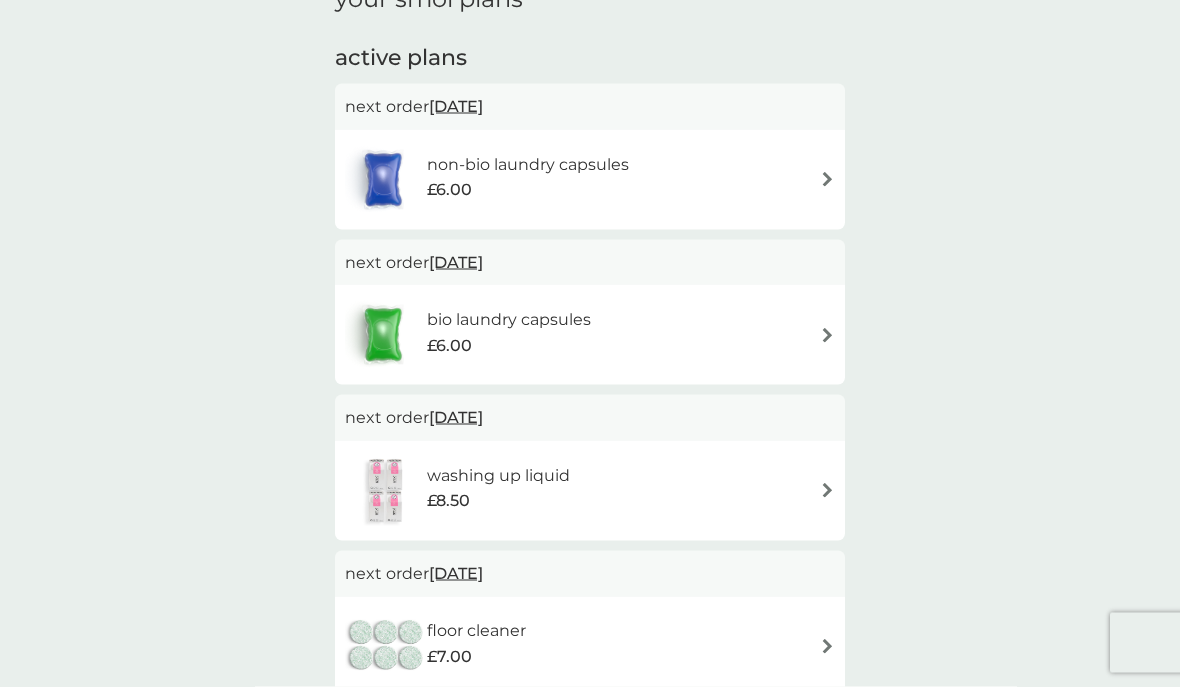scroll, scrollTop: 334, scrollLeft: 0, axis: vertical 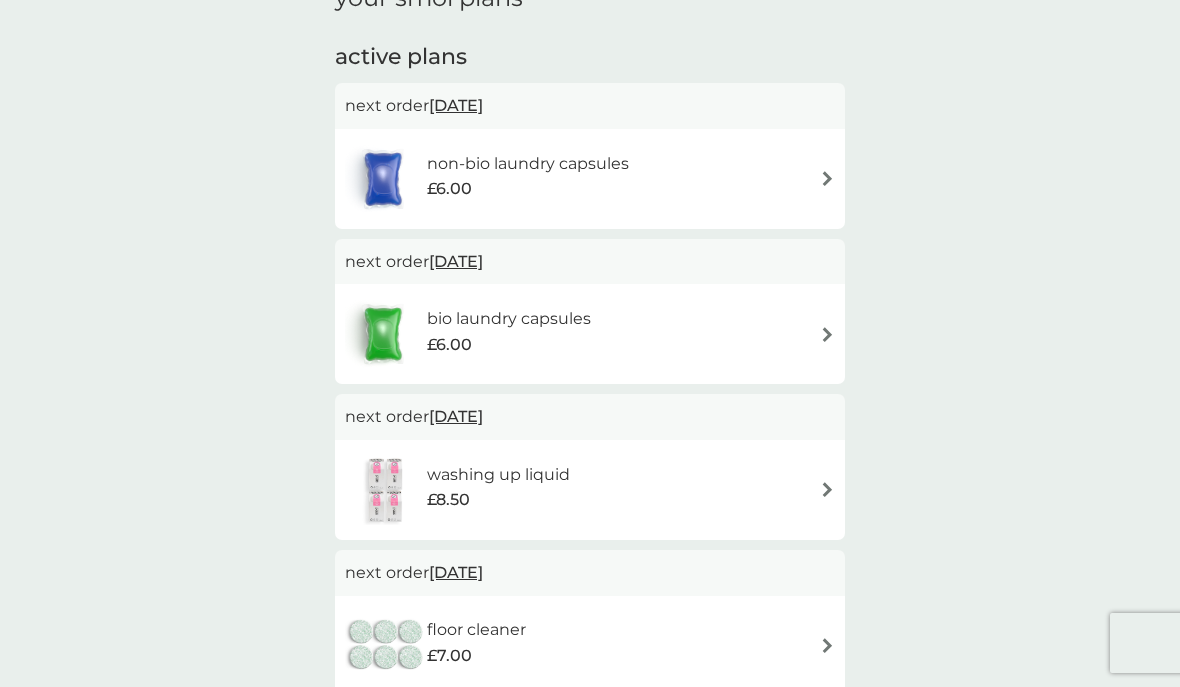 click on "washing up liquid £8.50" at bounding box center (590, 490) 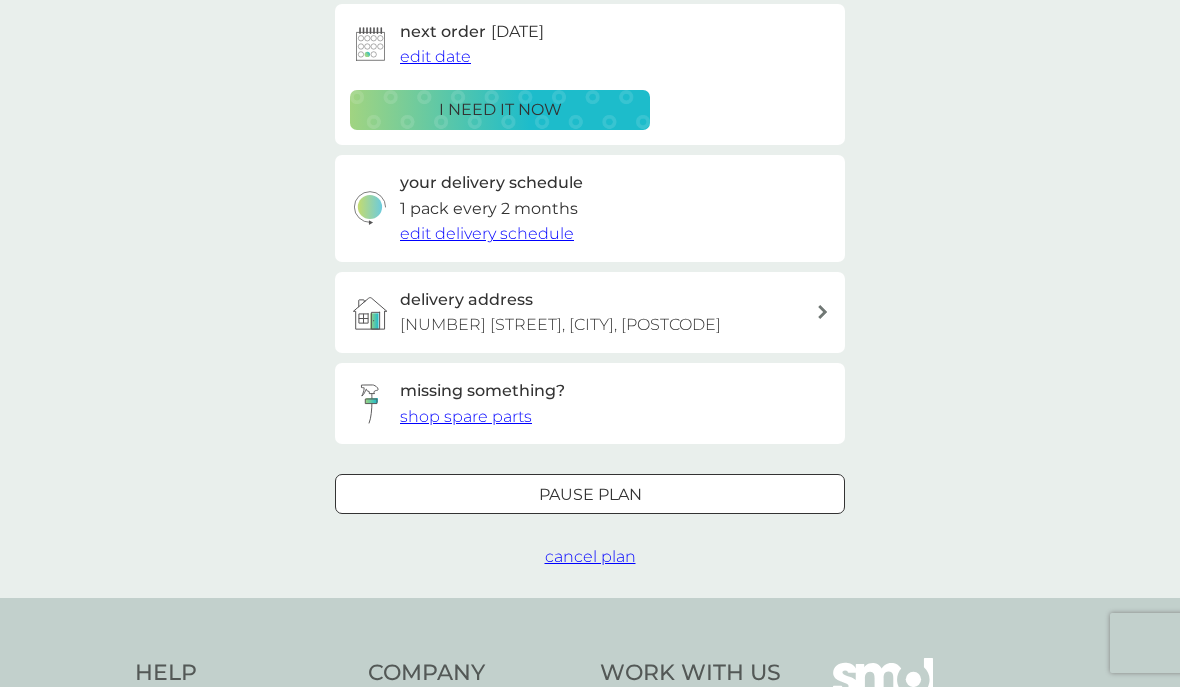 scroll, scrollTop: 0, scrollLeft: 0, axis: both 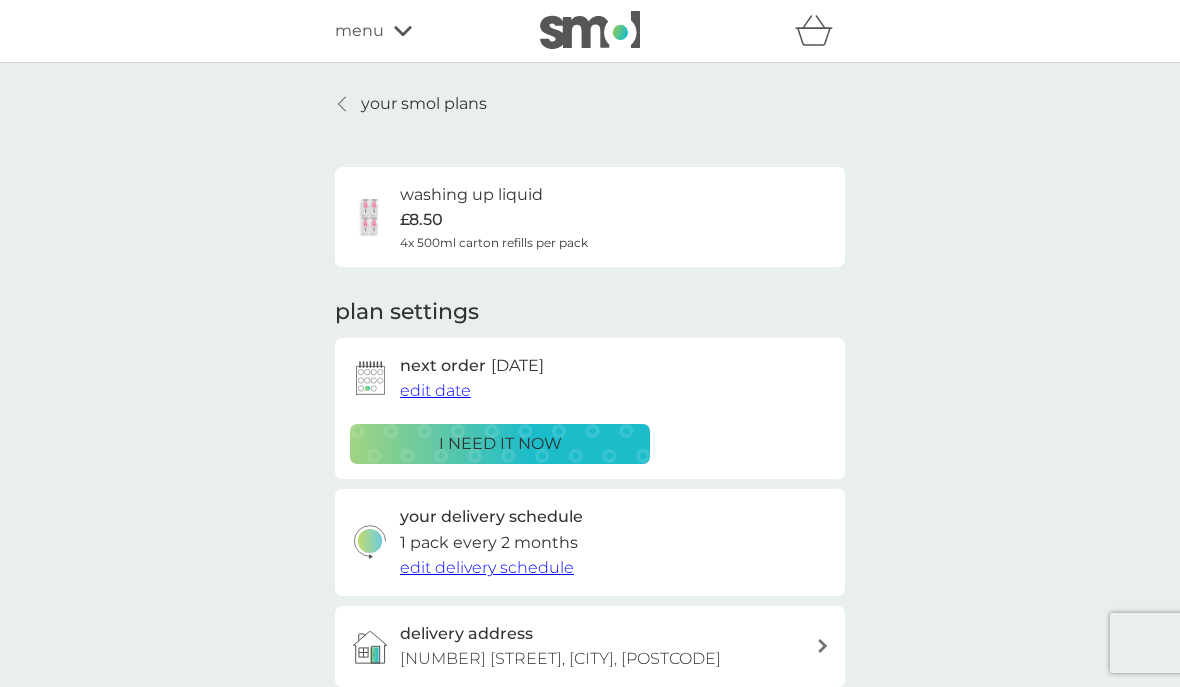 click on "edit date" at bounding box center (435, 390) 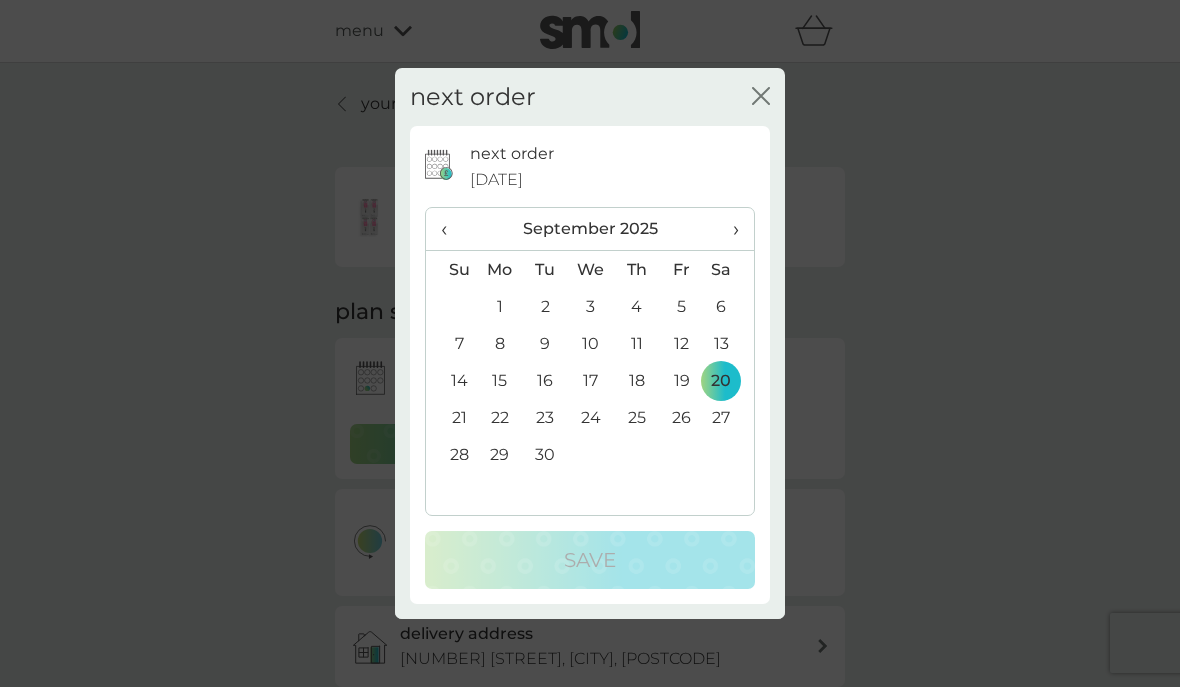 click on "›" at bounding box center [729, 229] 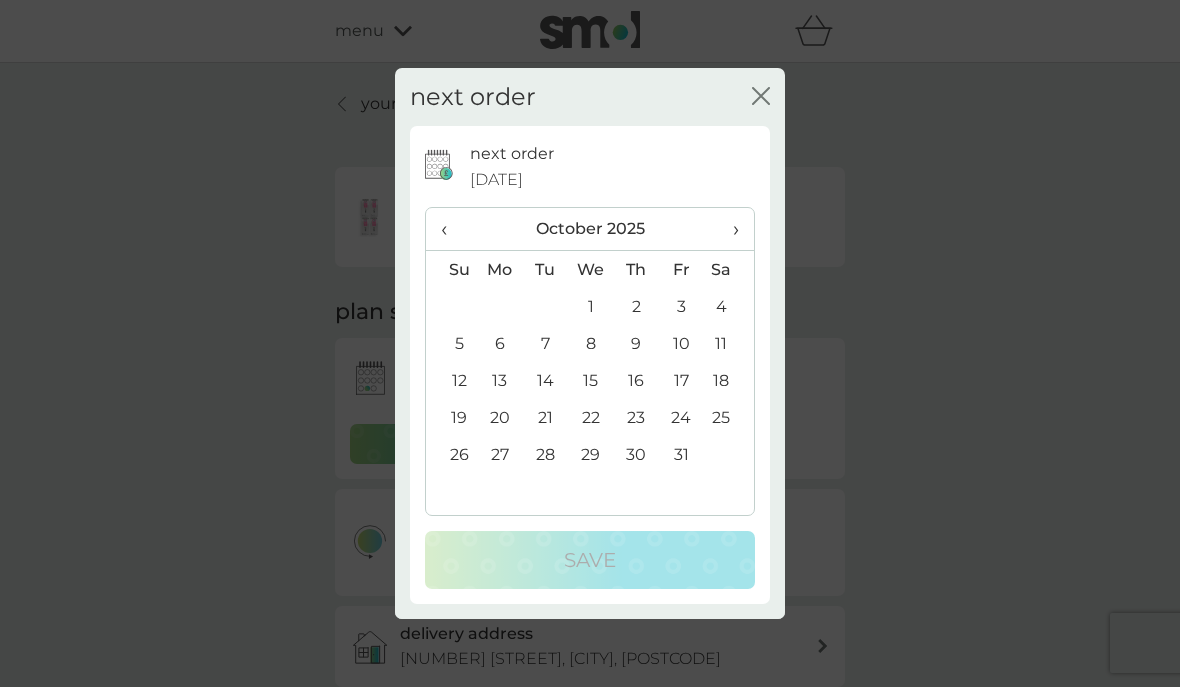 click on "27" at bounding box center (500, 454) 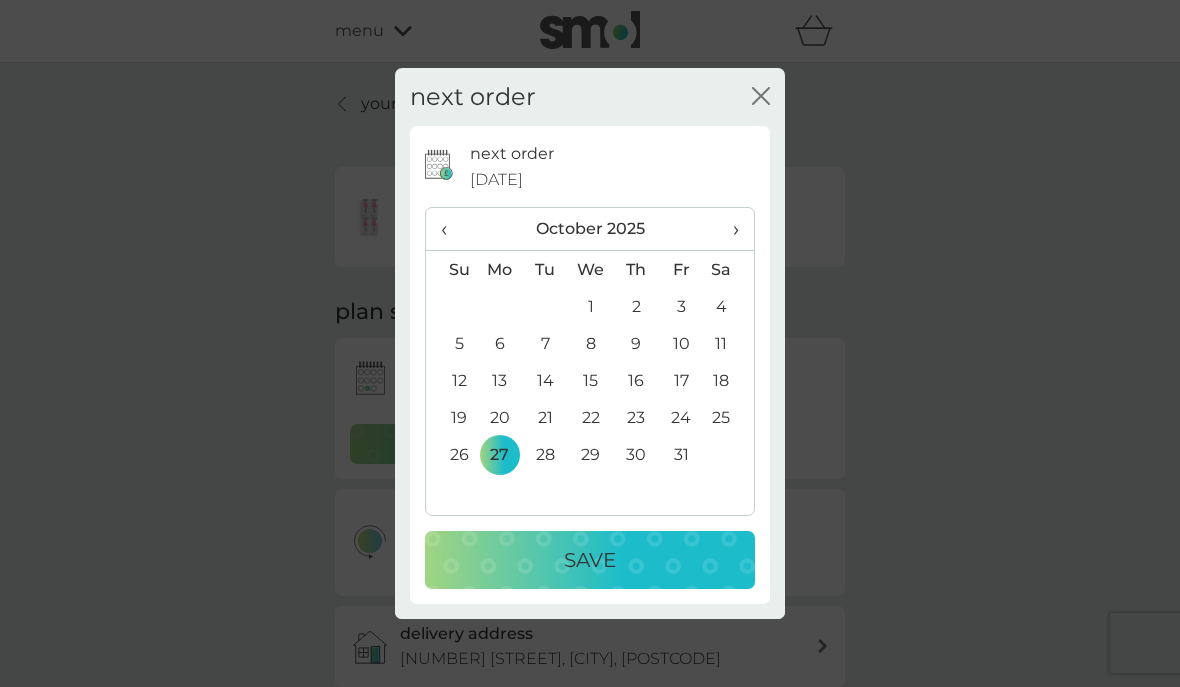 click on "Save" at bounding box center (590, 560) 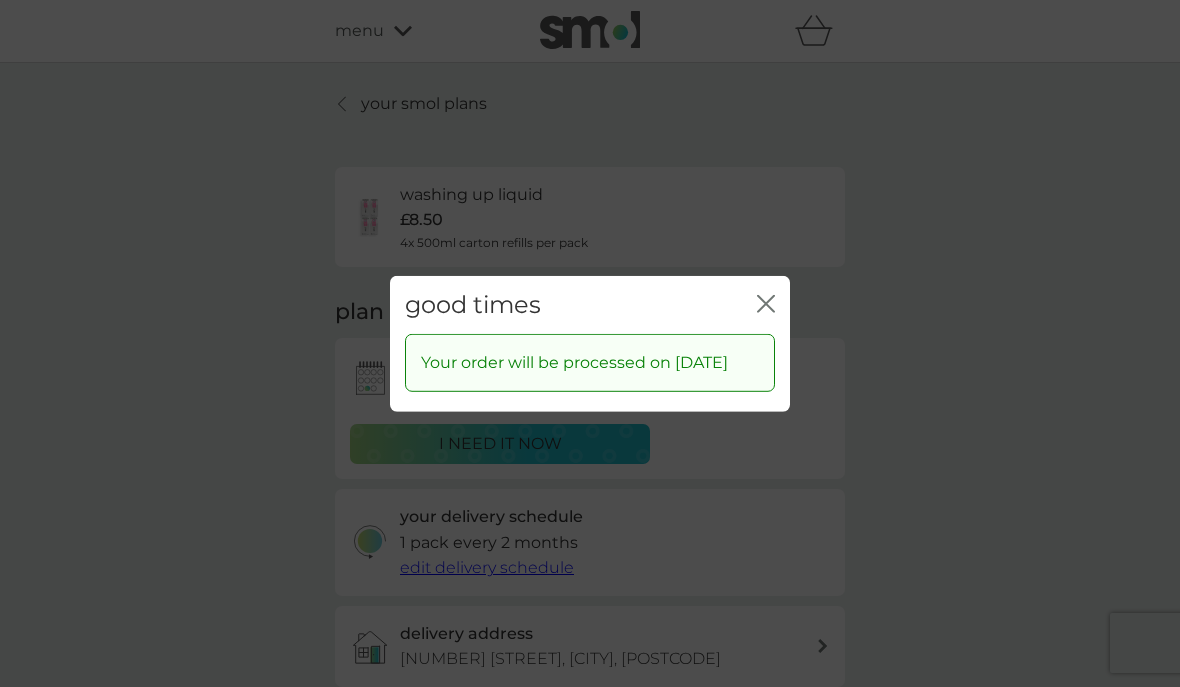 click on "close" 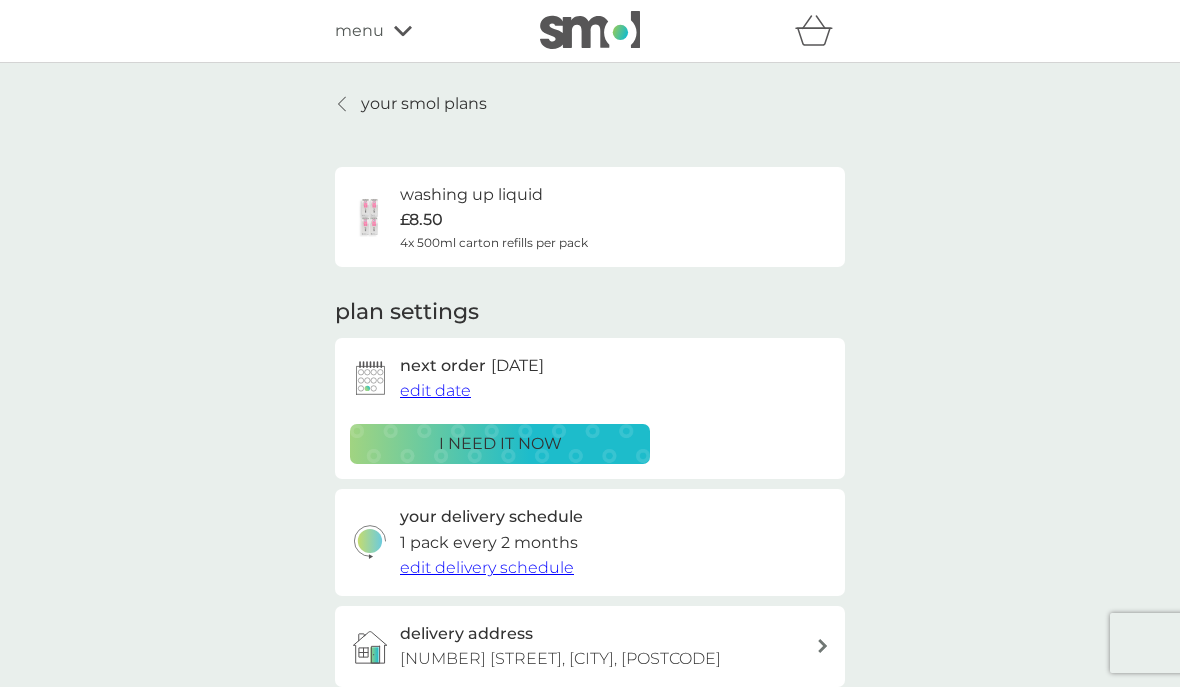 click on "your smol plans" at bounding box center [424, 104] 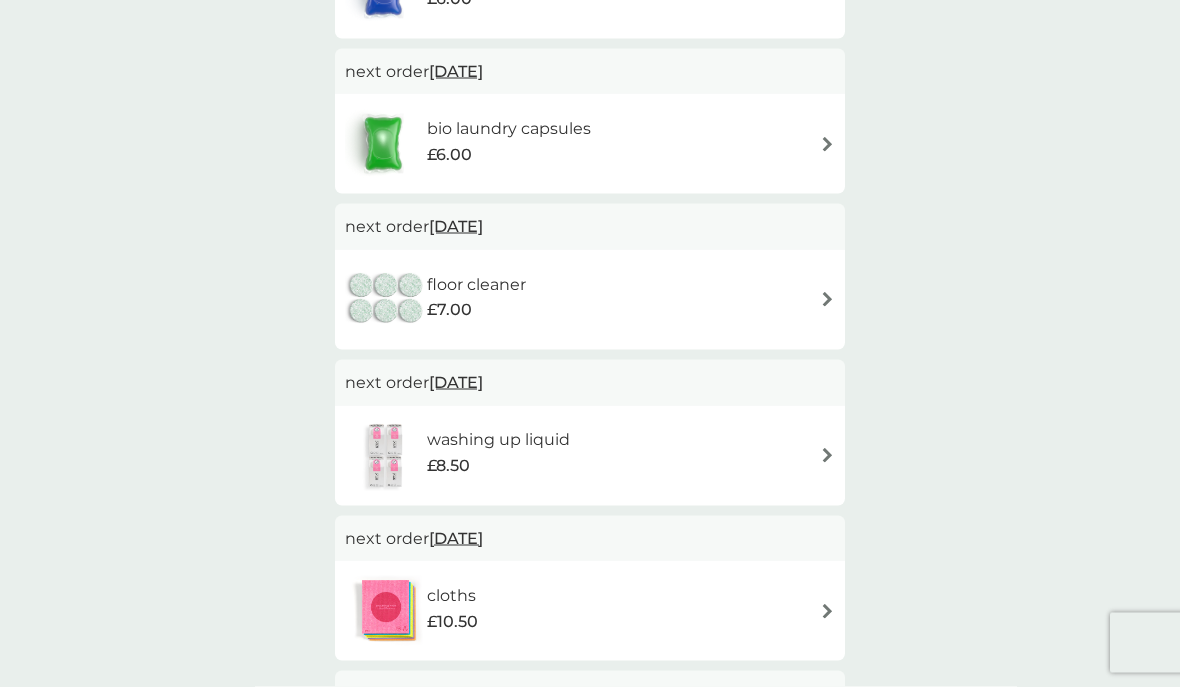scroll, scrollTop: 526, scrollLeft: 0, axis: vertical 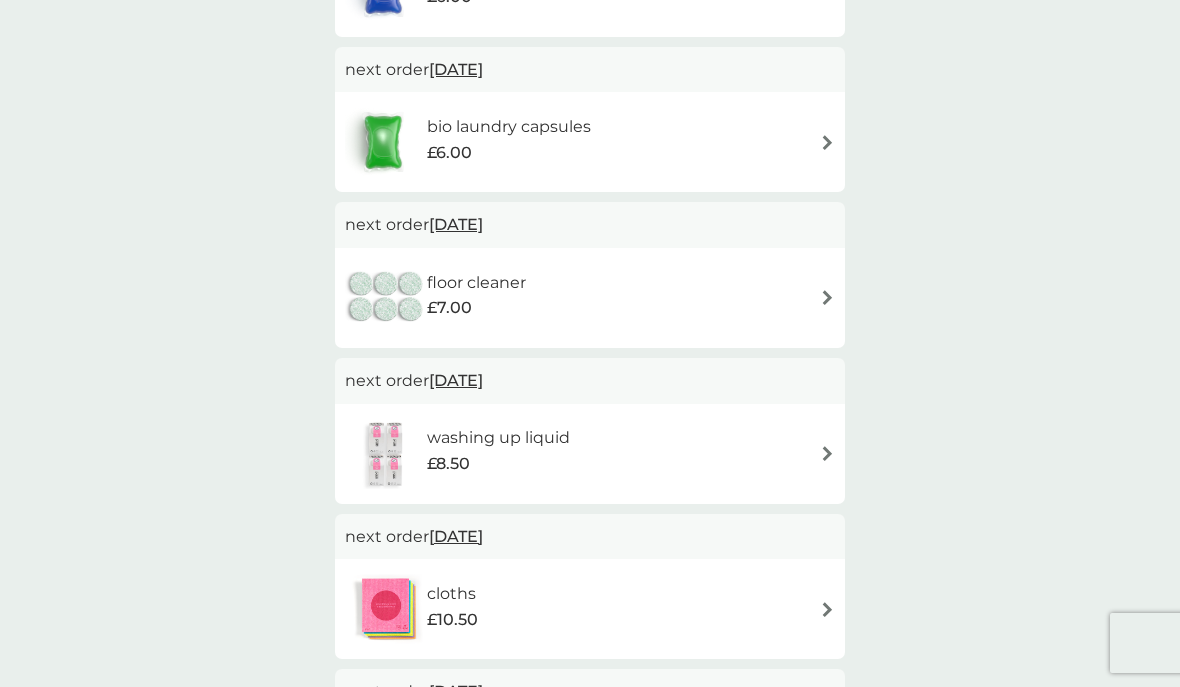 click at bounding box center [827, 297] 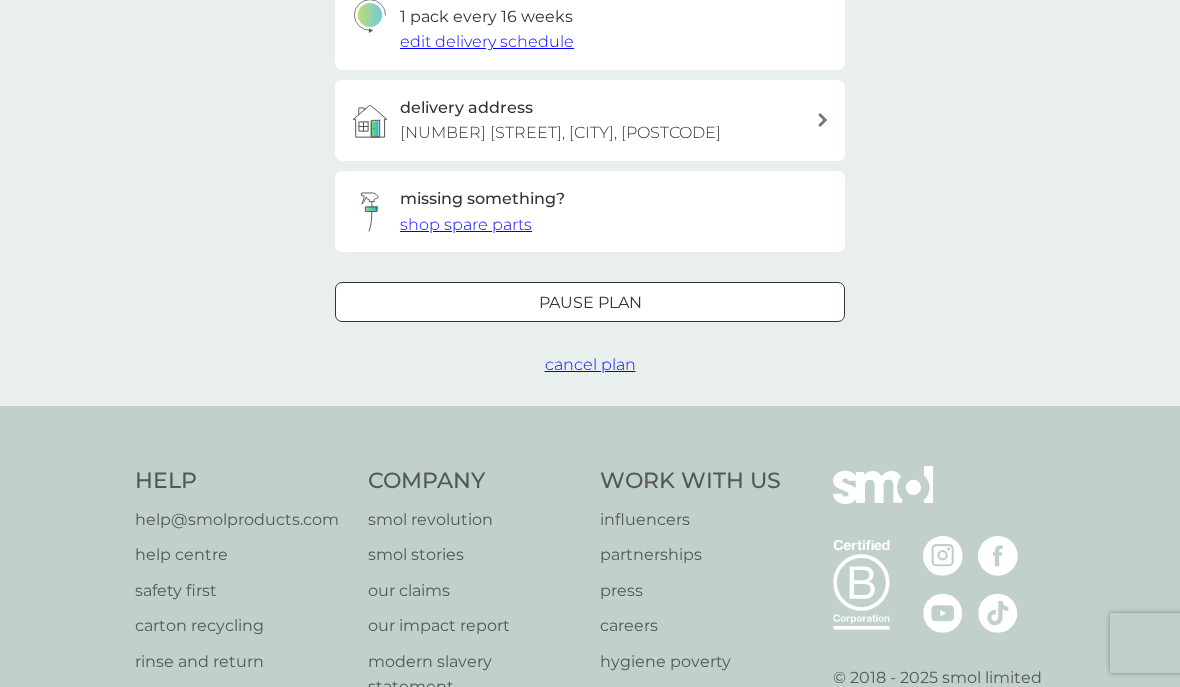 scroll, scrollTop: 0, scrollLeft: 0, axis: both 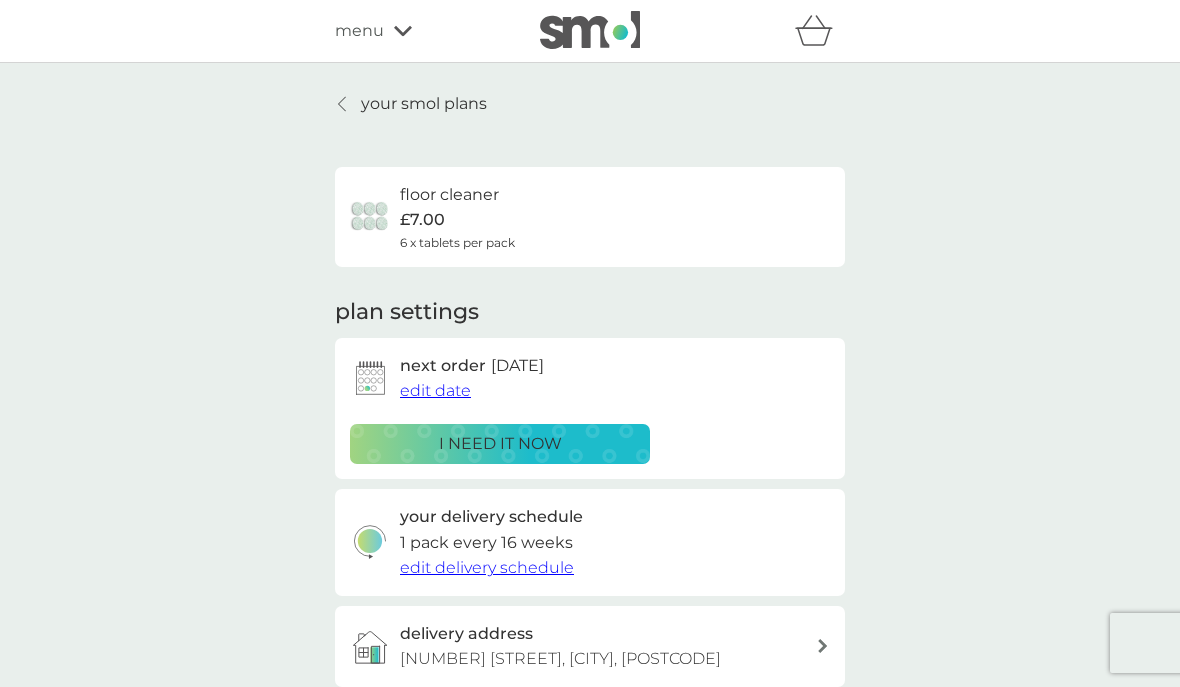 click on "edit date" at bounding box center (435, 390) 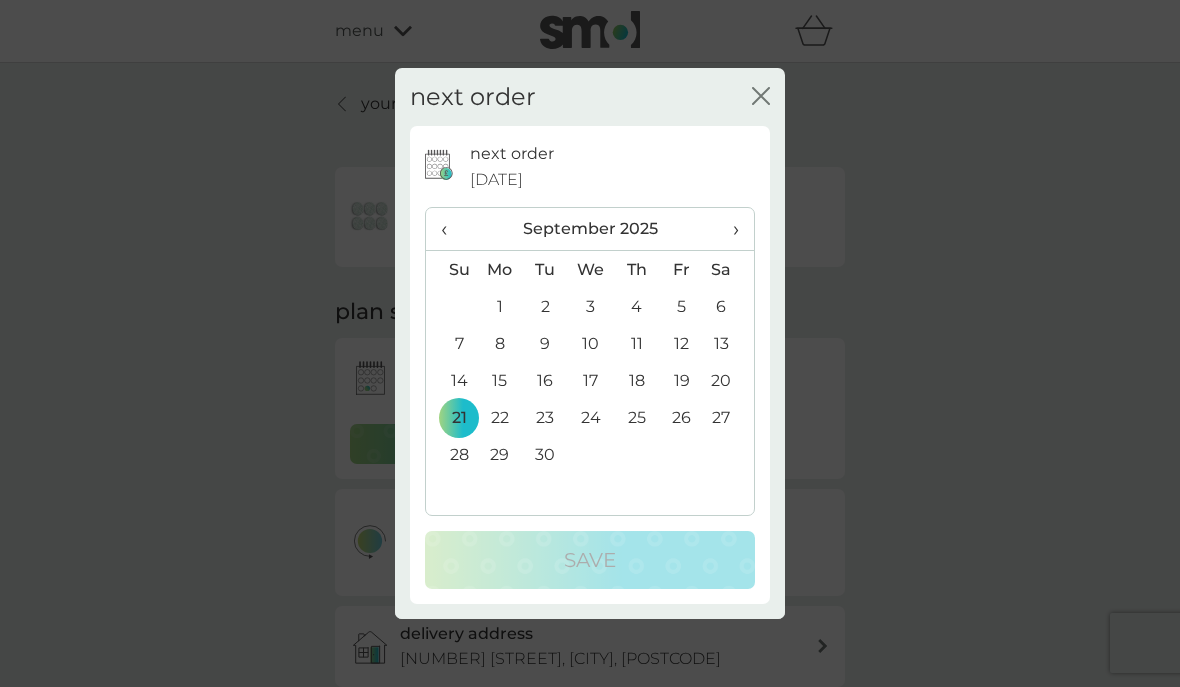 click on "›" at bounding box center (729, 229) 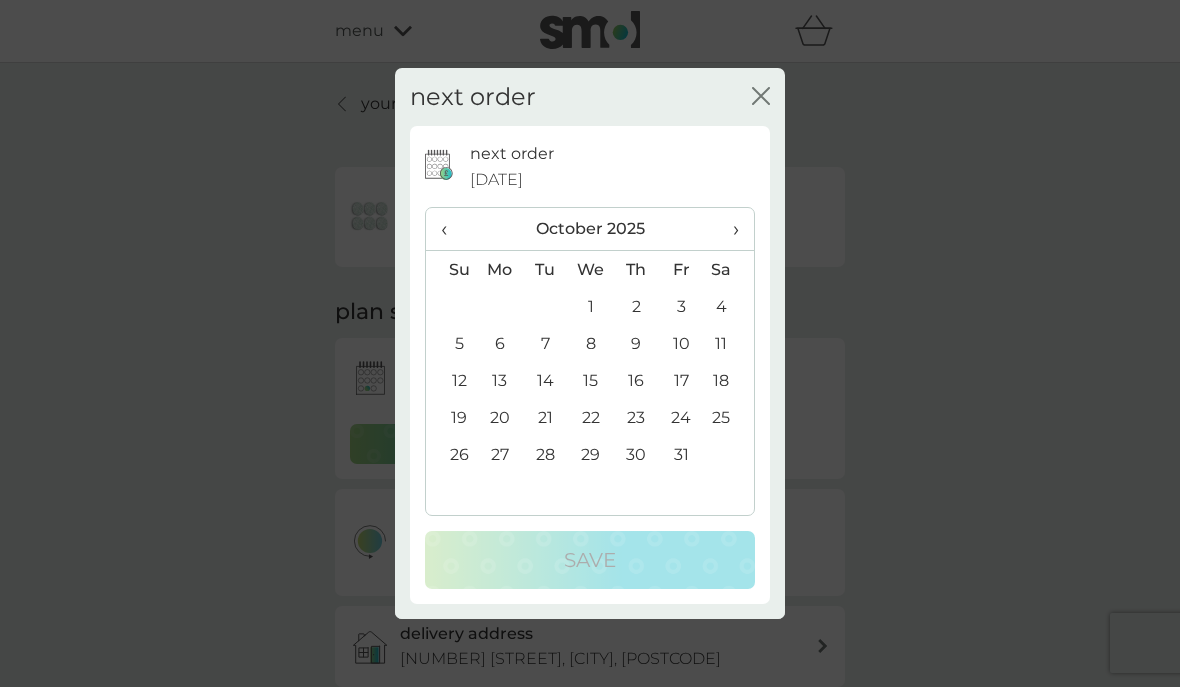 click on "27" at bounding box center [500, 454] 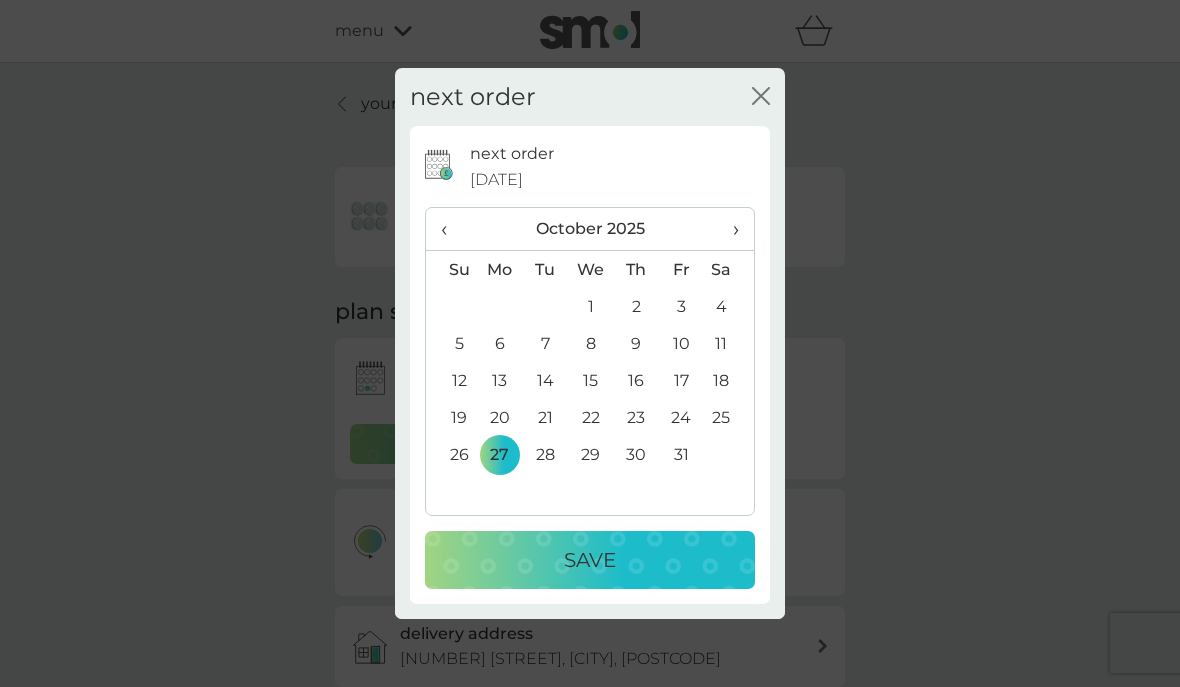 click on "Save" at bounding box center [590, 560] 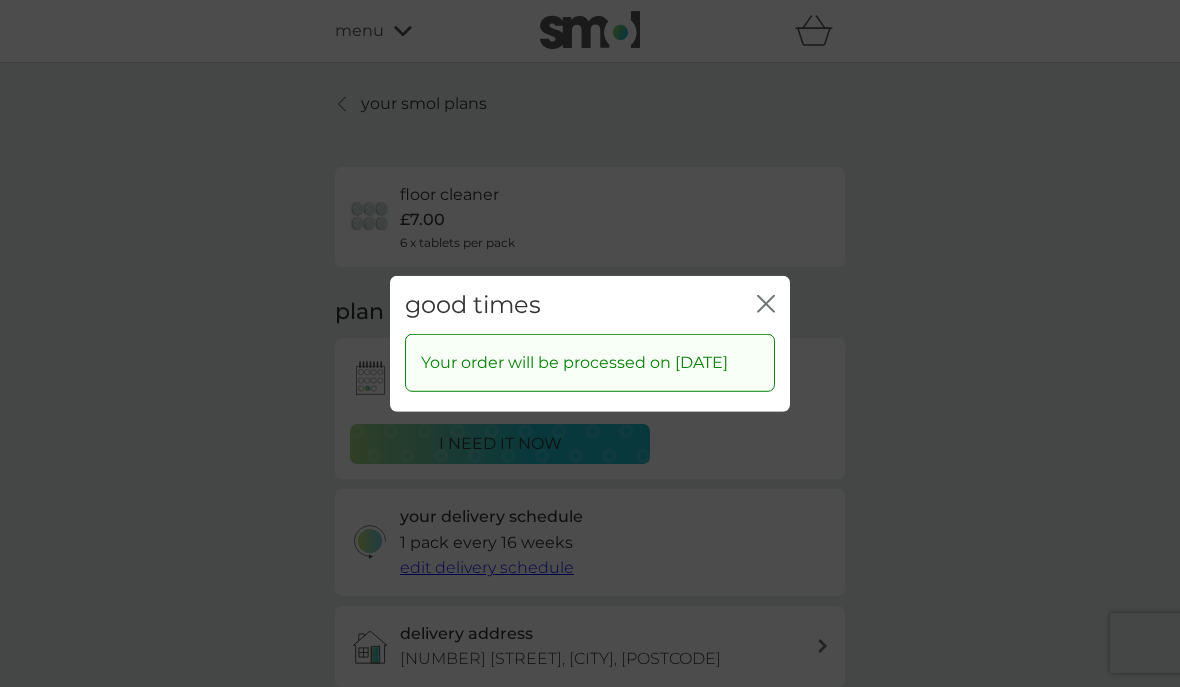 click 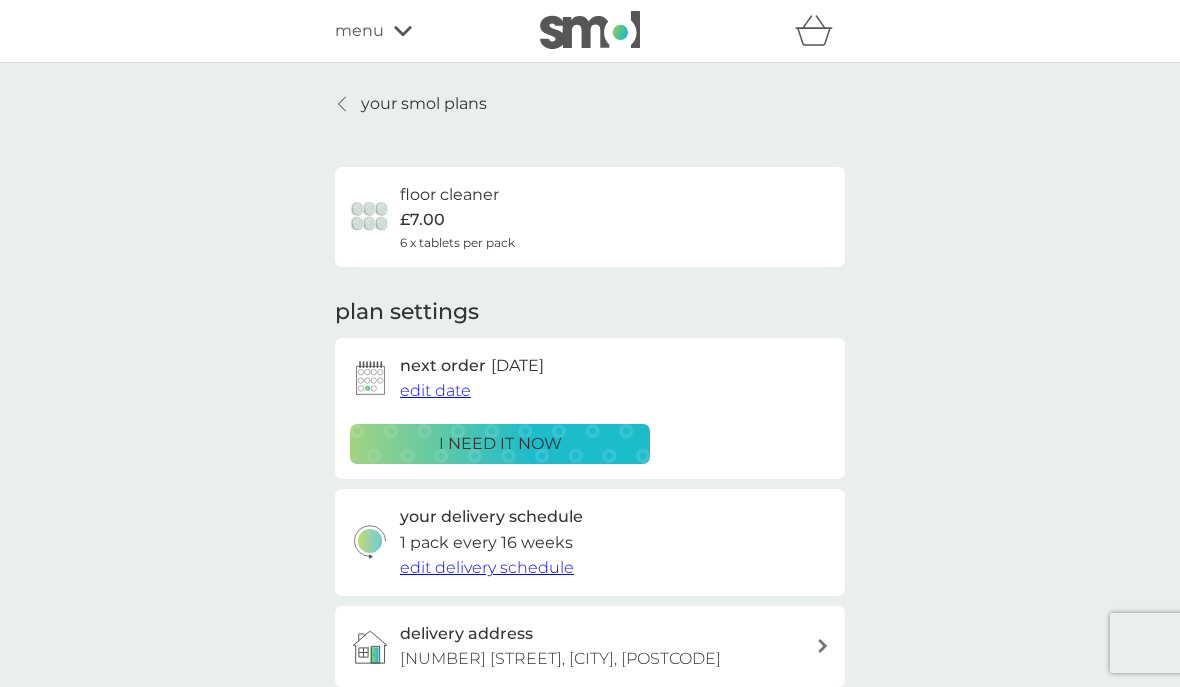 click on "your smol plans" at bounding box center (424, 104) 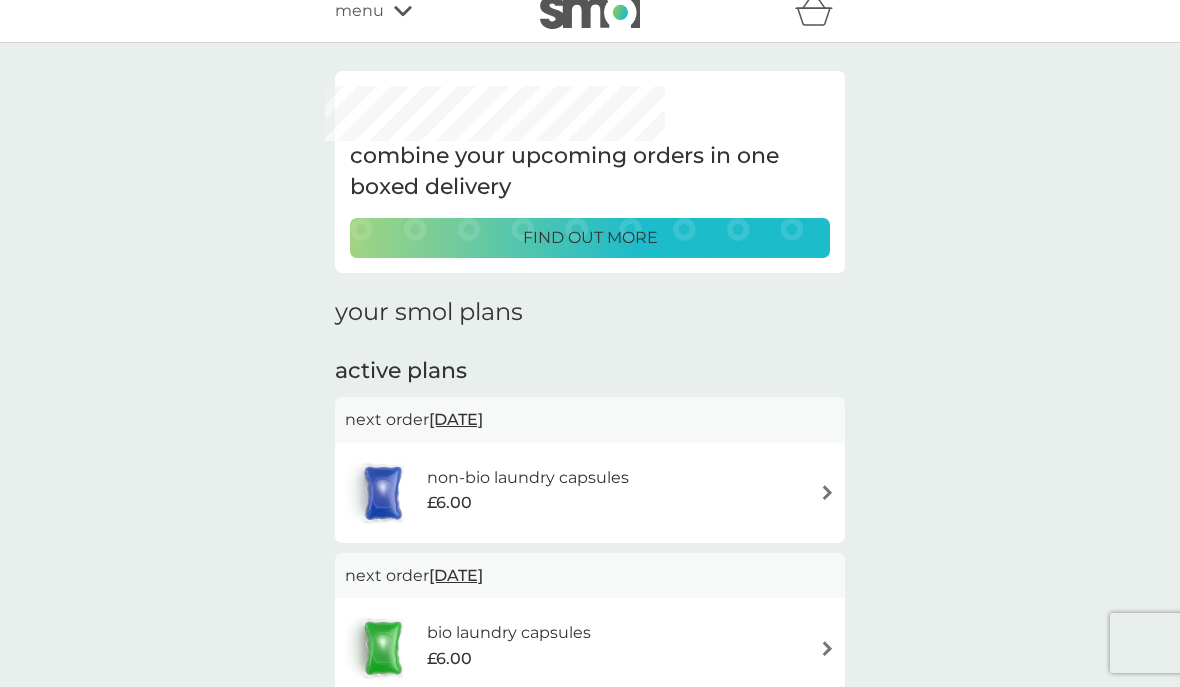 scroll, scrollTop: 0, scrollLeft: 0, axis: both 